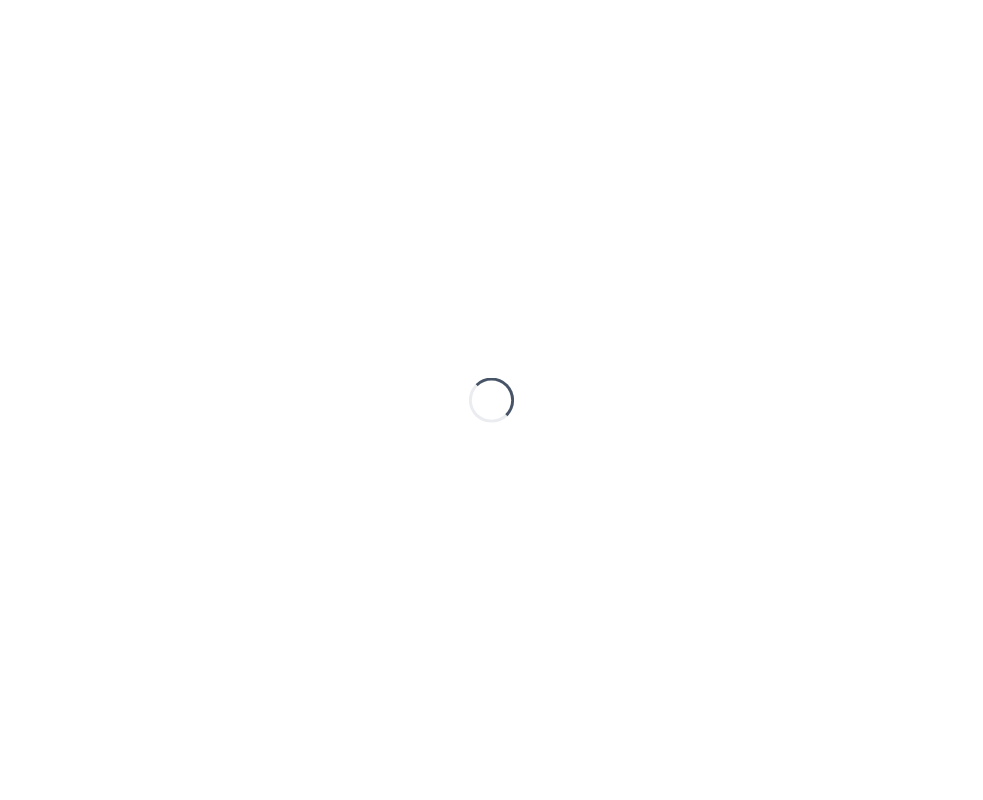 scroll, scrollTop: 0, scrollLeft: 0, axis: both 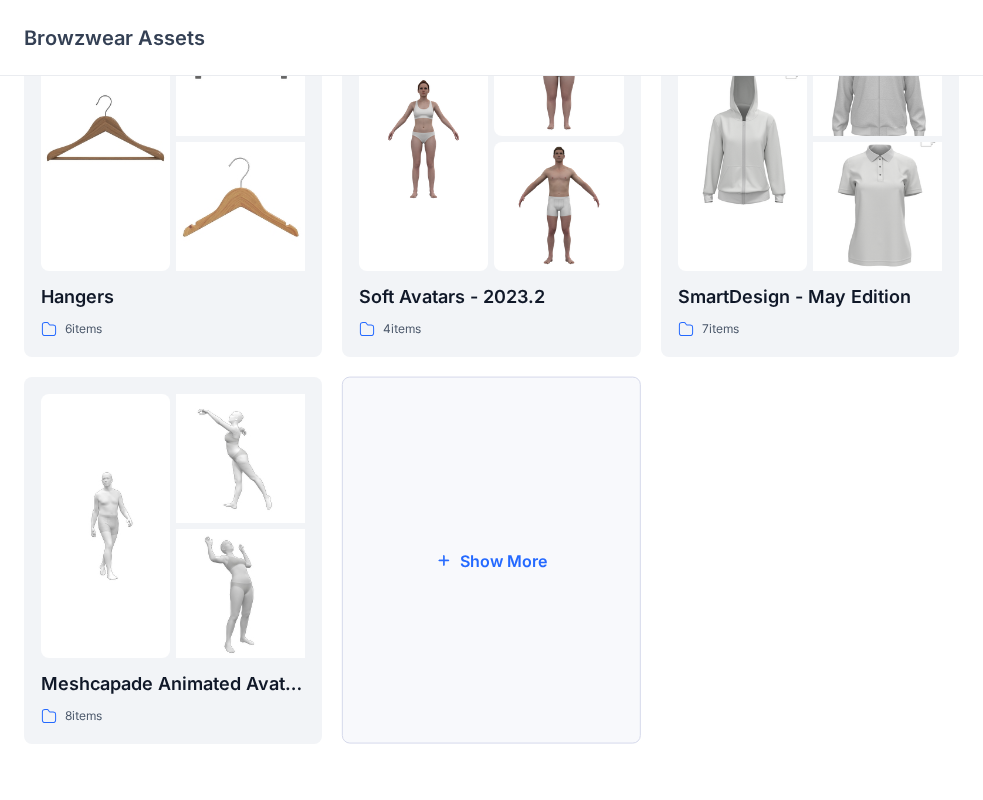 click on "Show More" at bounding box center [491, 560] 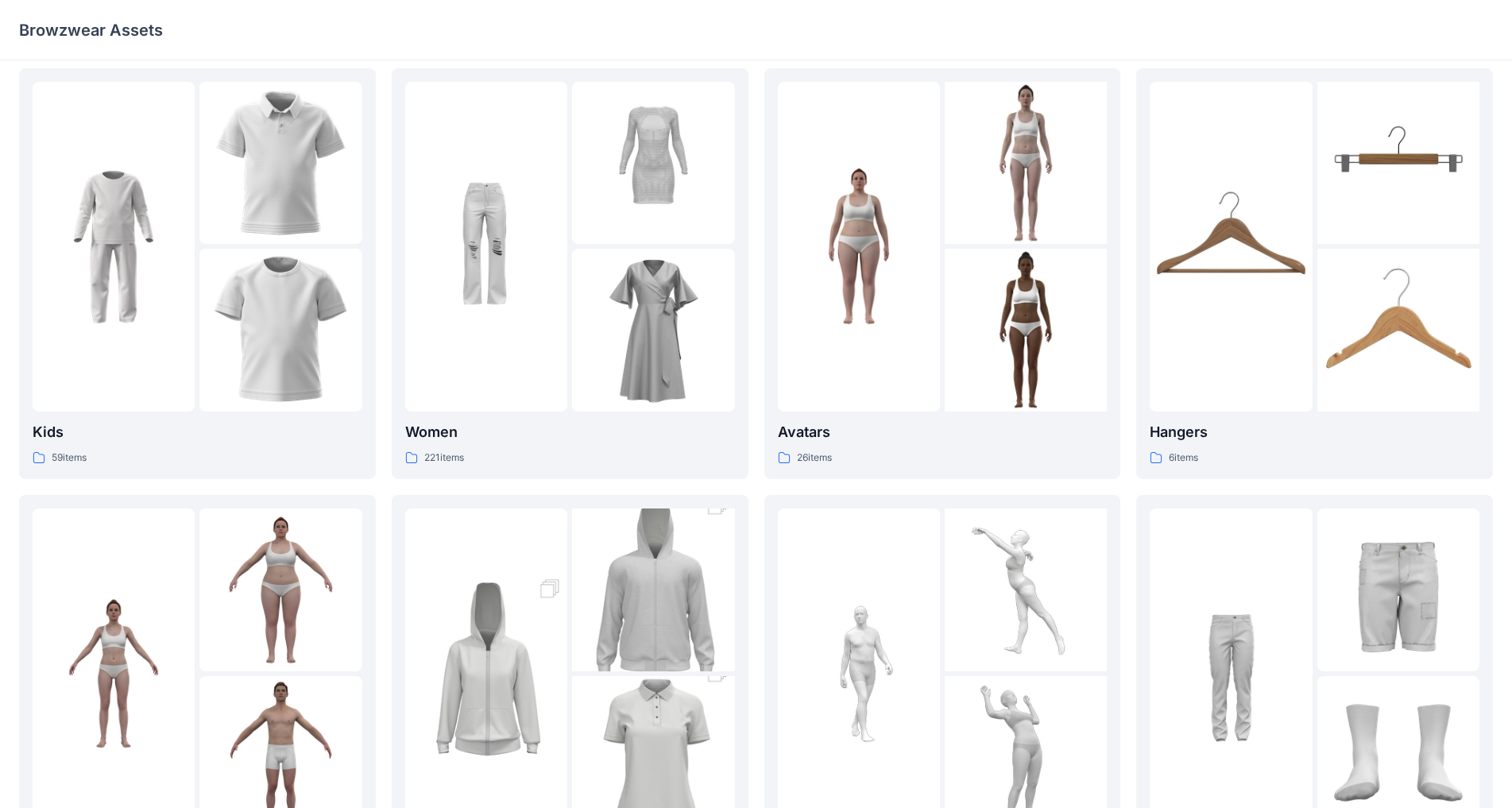 scroll, scrollTop: 0, scrollLeft: 0, axis: both 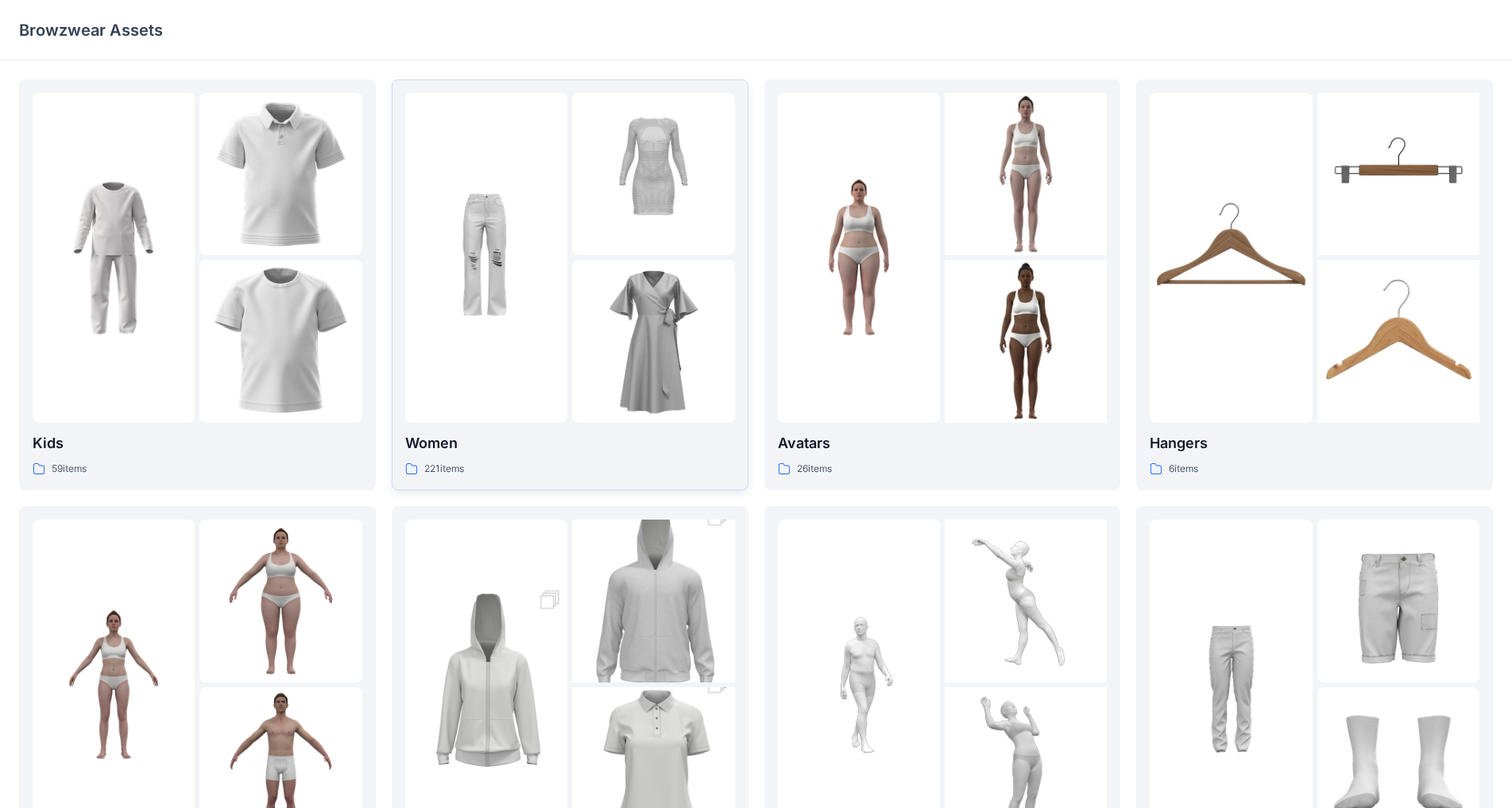 click at bounding box center (486, 257) 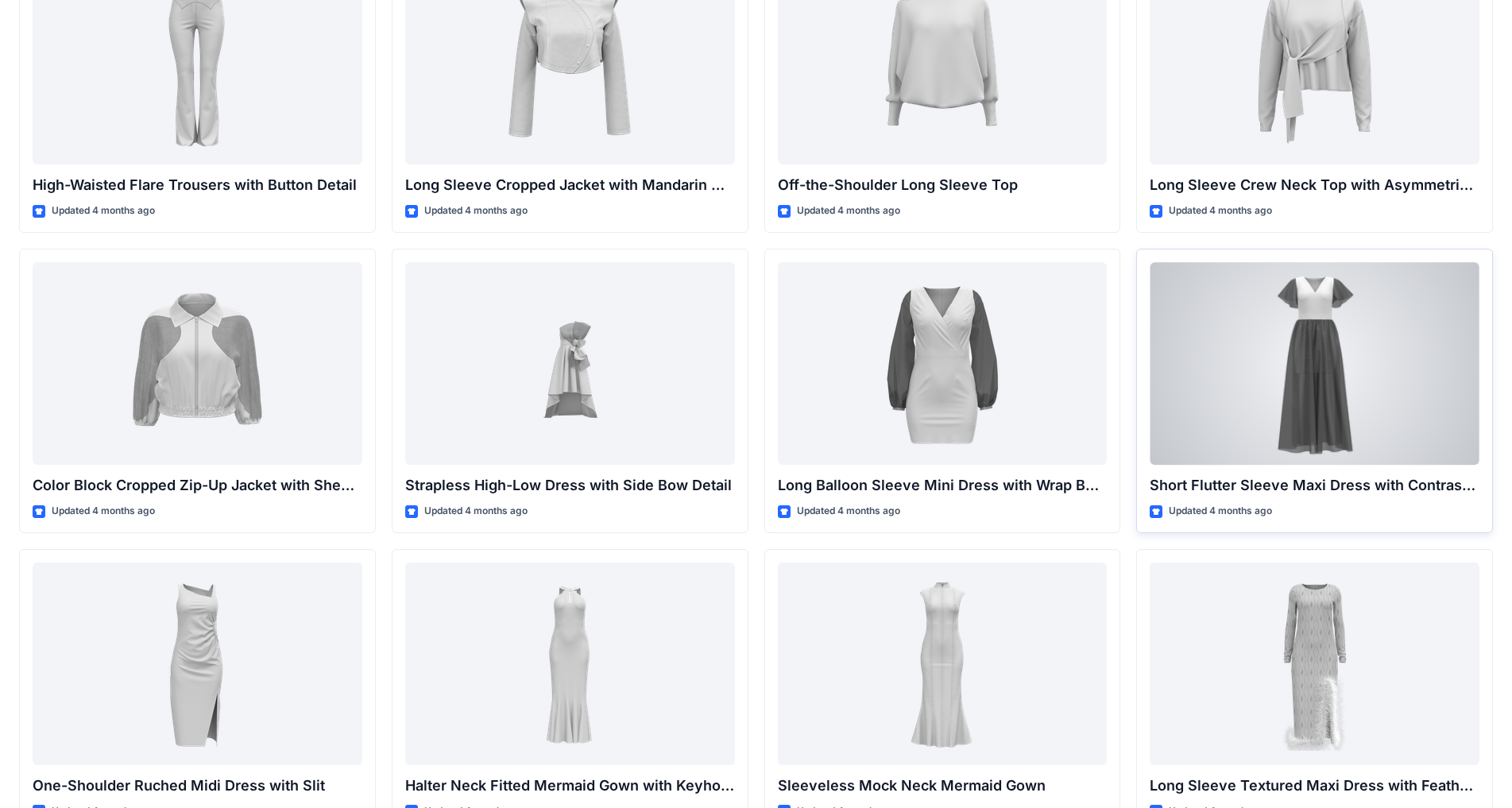 scroll, scrollTop: 233, scrollLeft: 0, axis: vertical 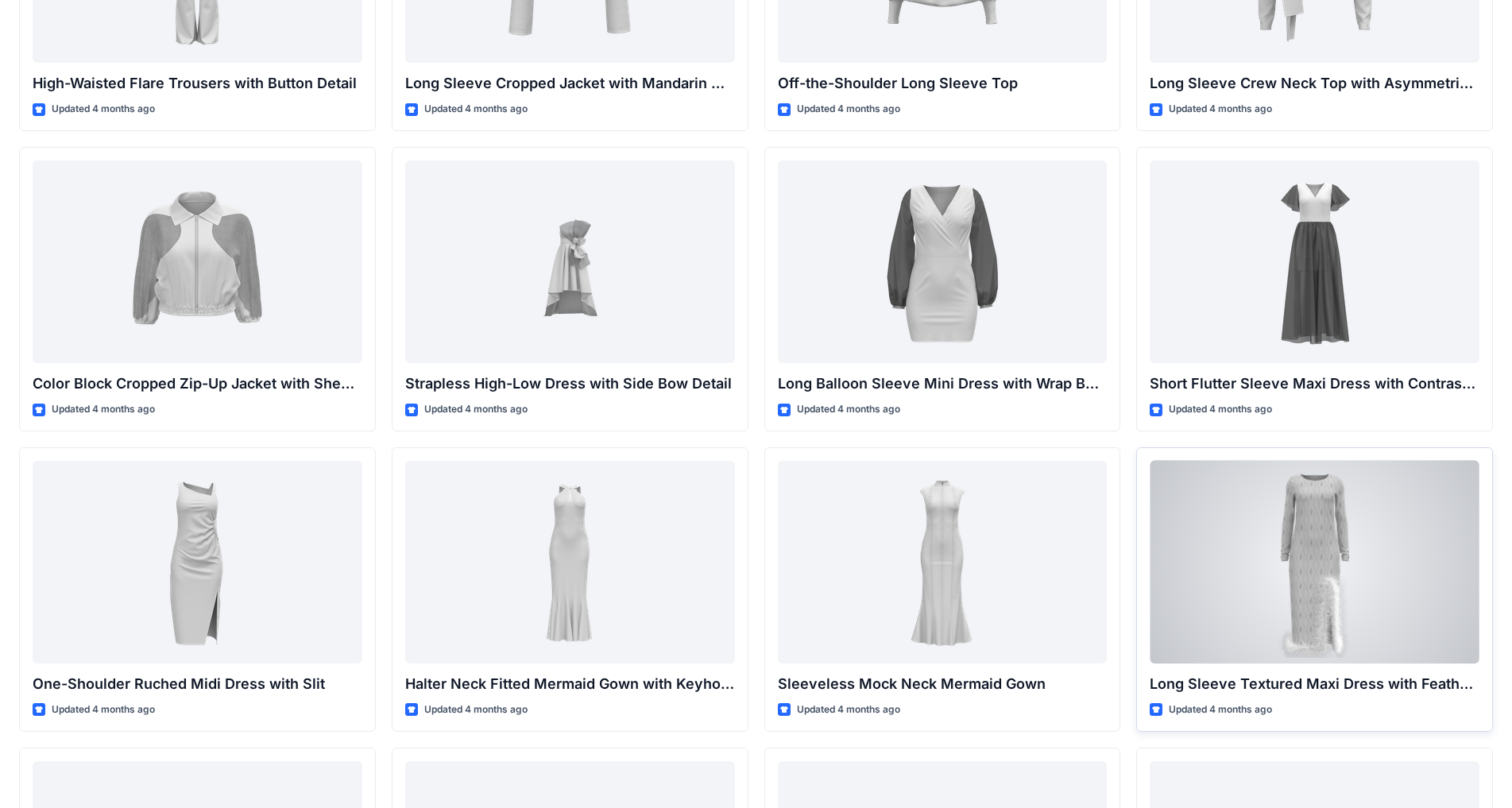 click at bounding box center (1314, 562) 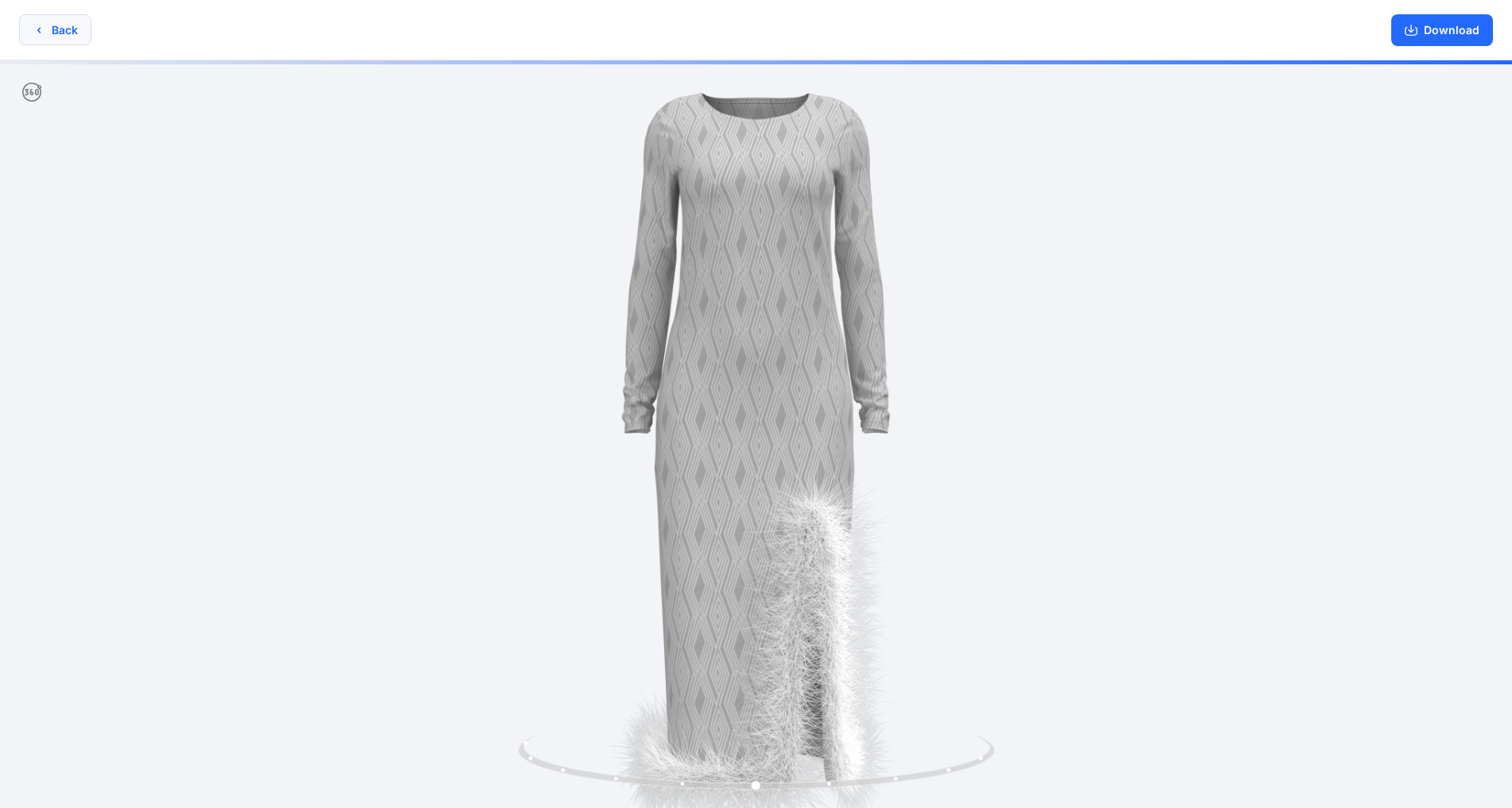 click on "Back" at bounding box center [55, 29] 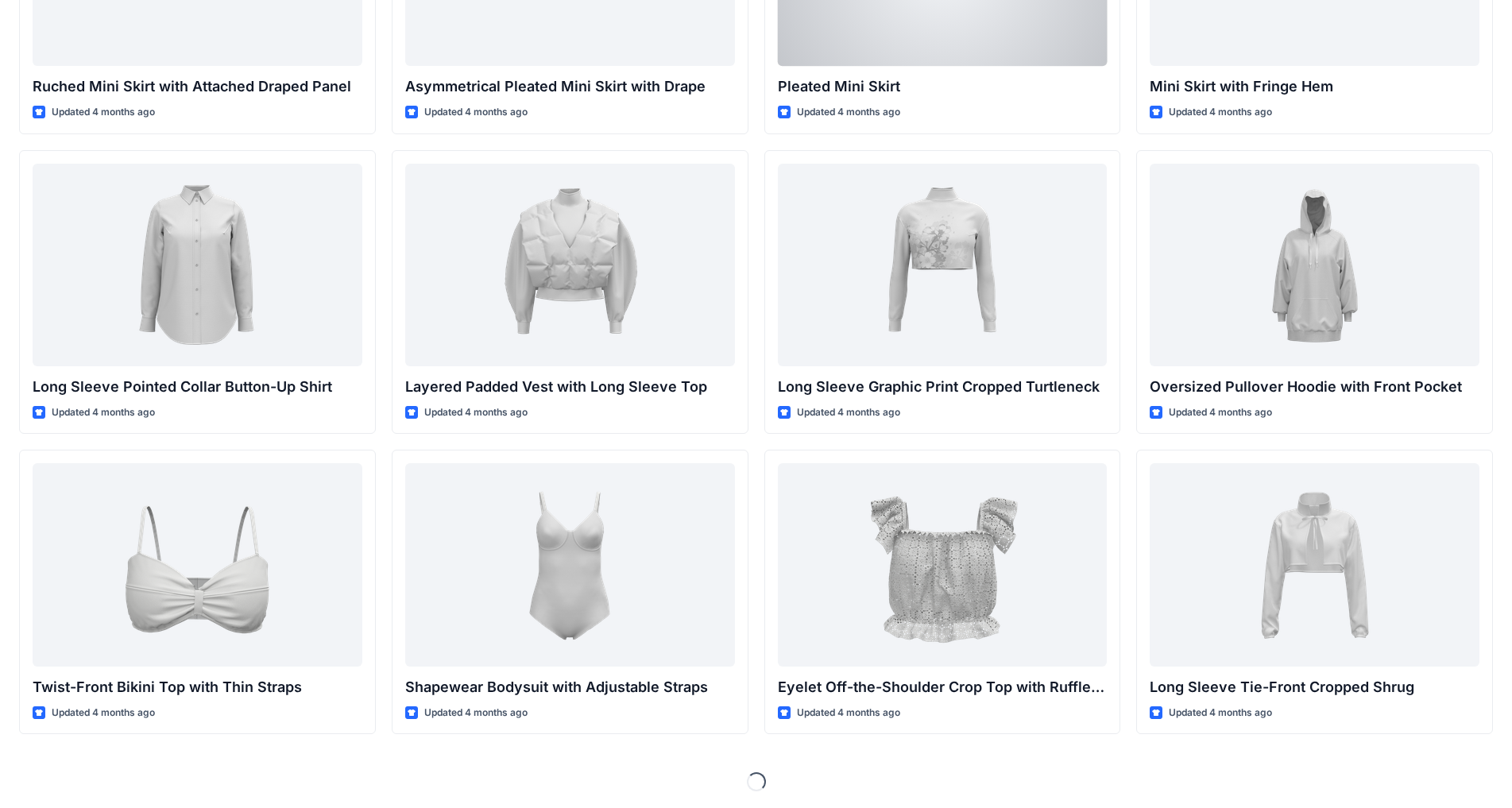 scroll, scrollTop: 3835, scrollLeft: 0, axis: vertical 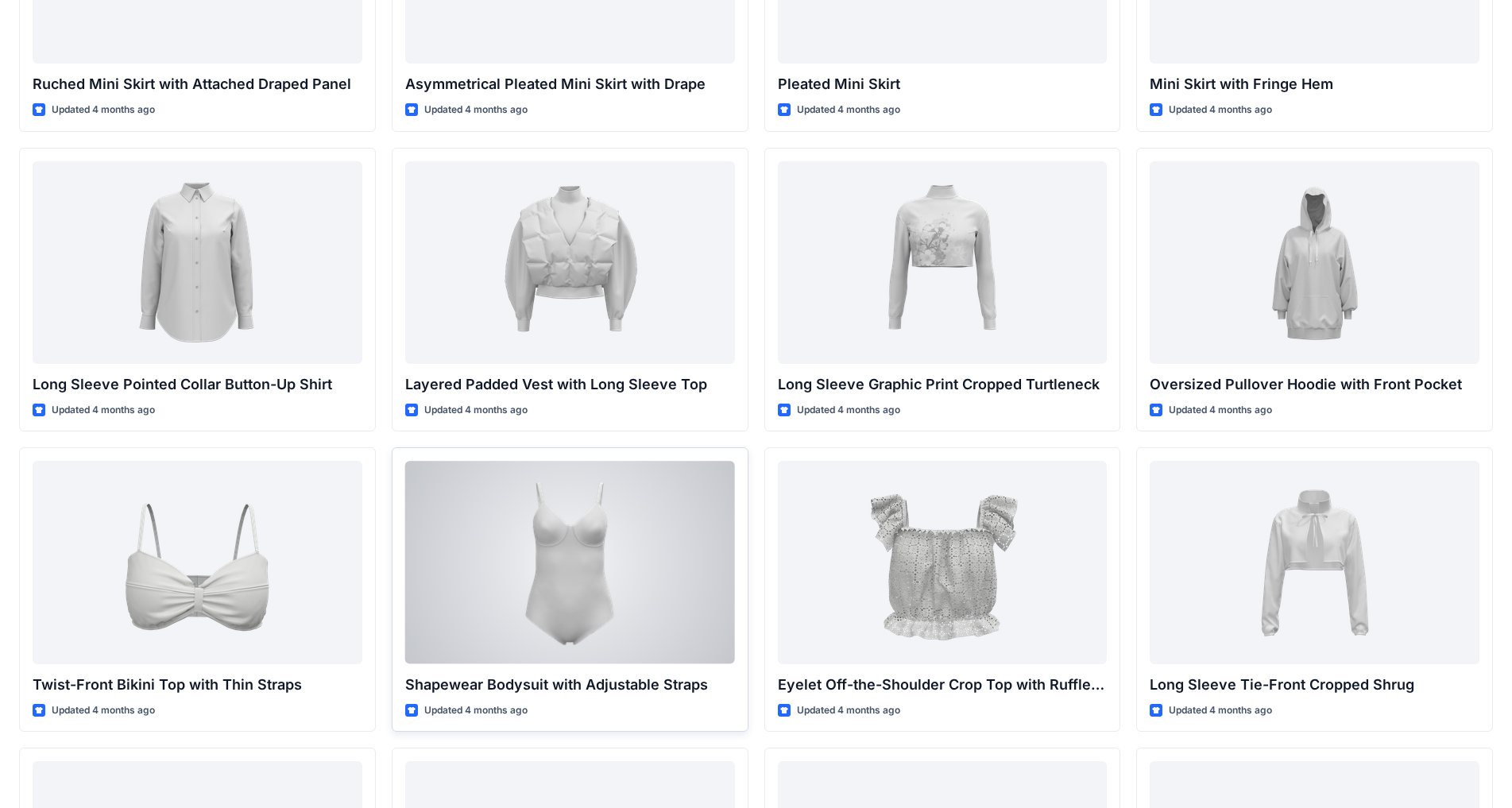 click at bounding box center (570, 562) 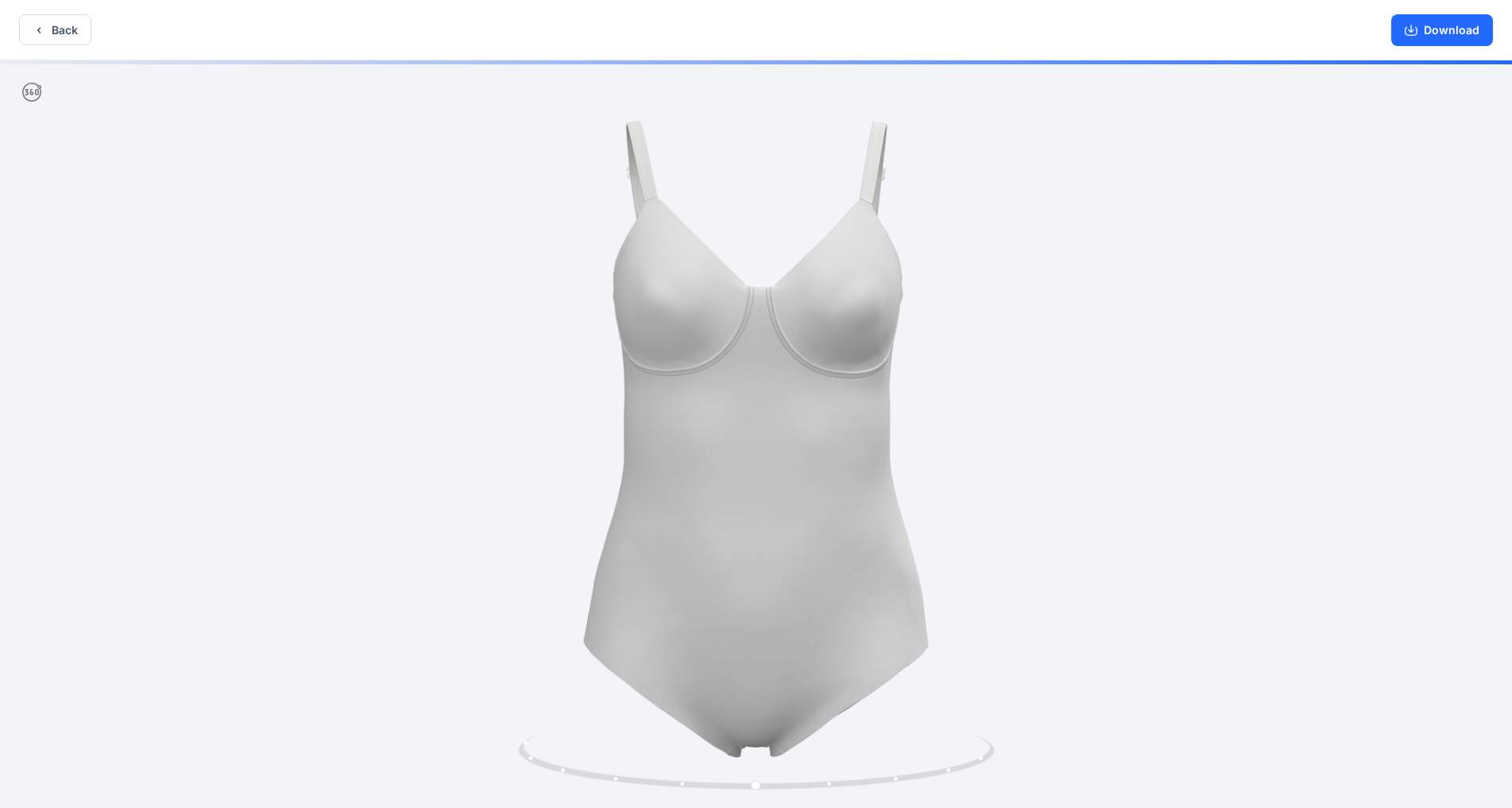 click at bounding box center [756, 435] 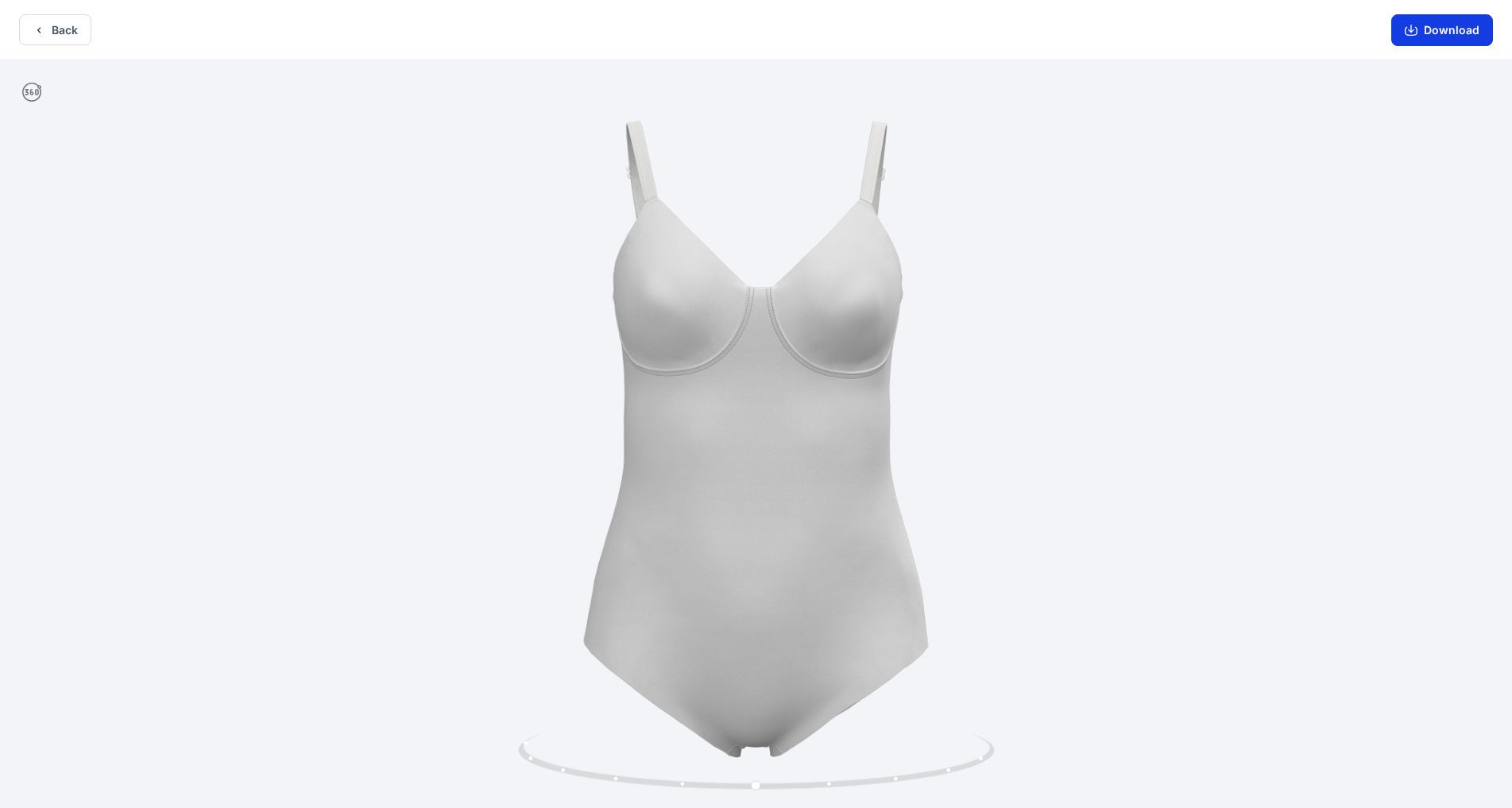 click on "Download" at bounding box center (1442, 30) 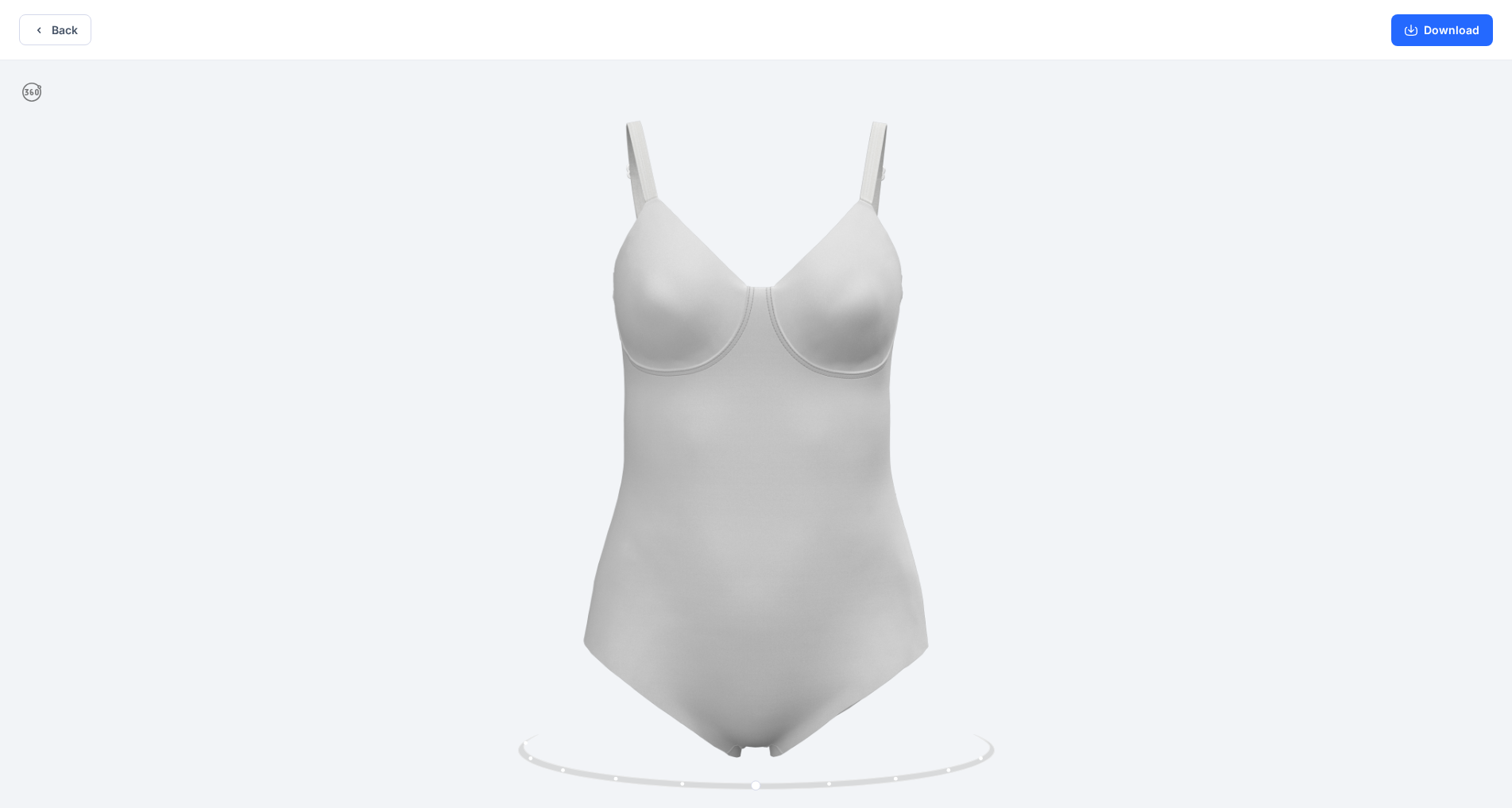 click at bounding box center (756, 435) 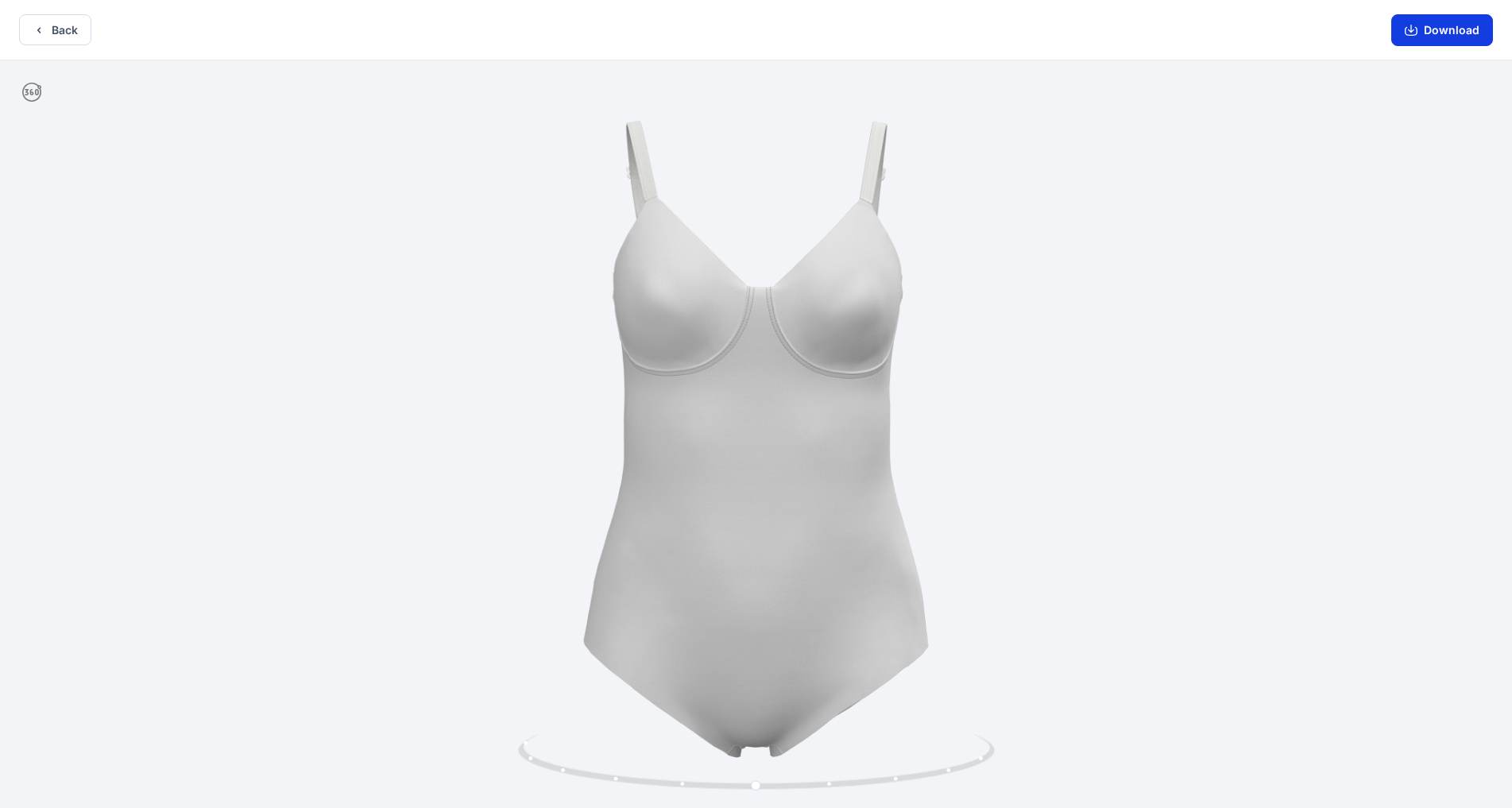 click on "Download" at bounding box center (1442, 30) 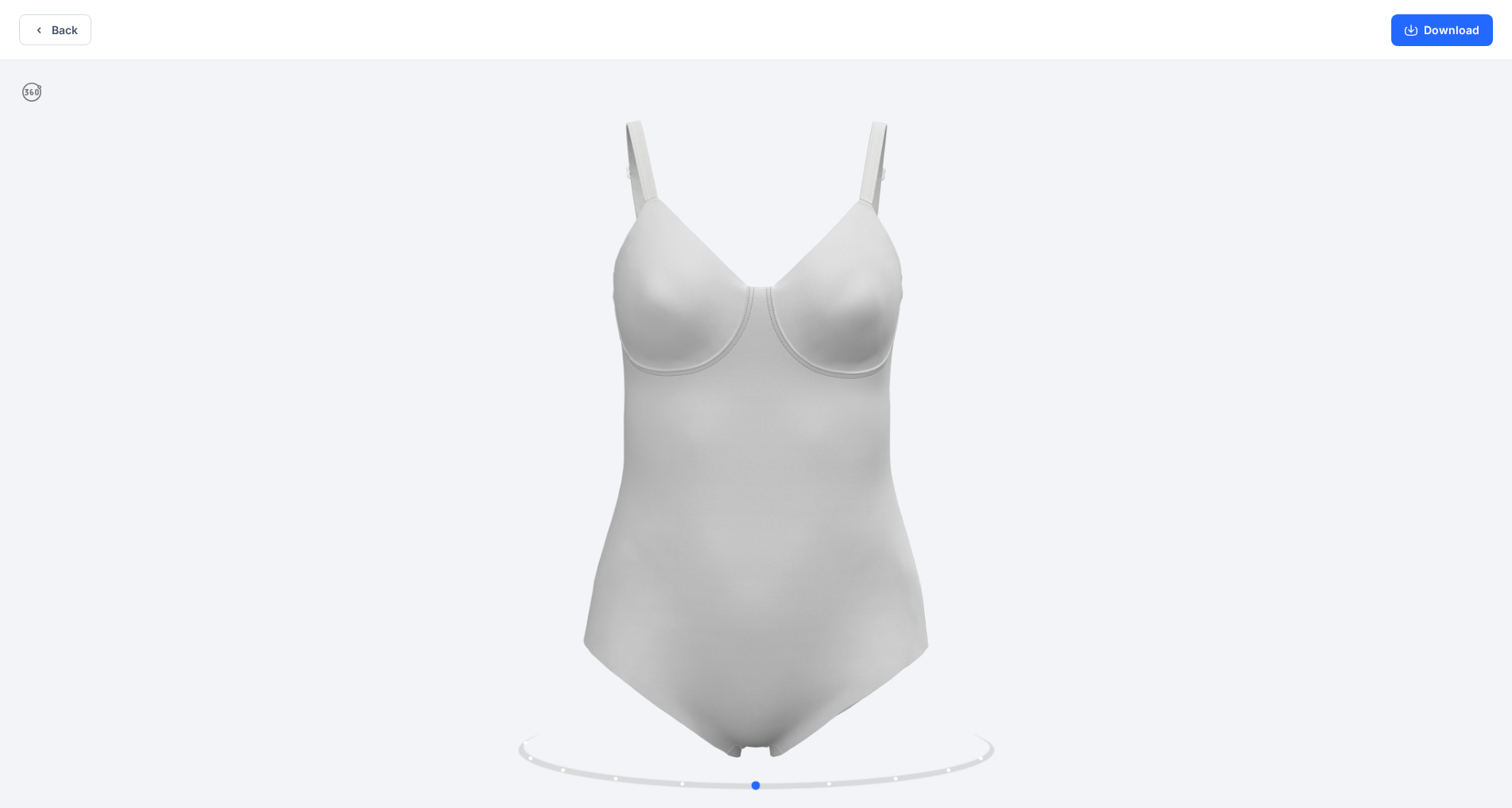 drag, startPoint x: 1268, startPoint y: 369, endPoint x: 1293, endPoint y: 548, distance: 180.7374 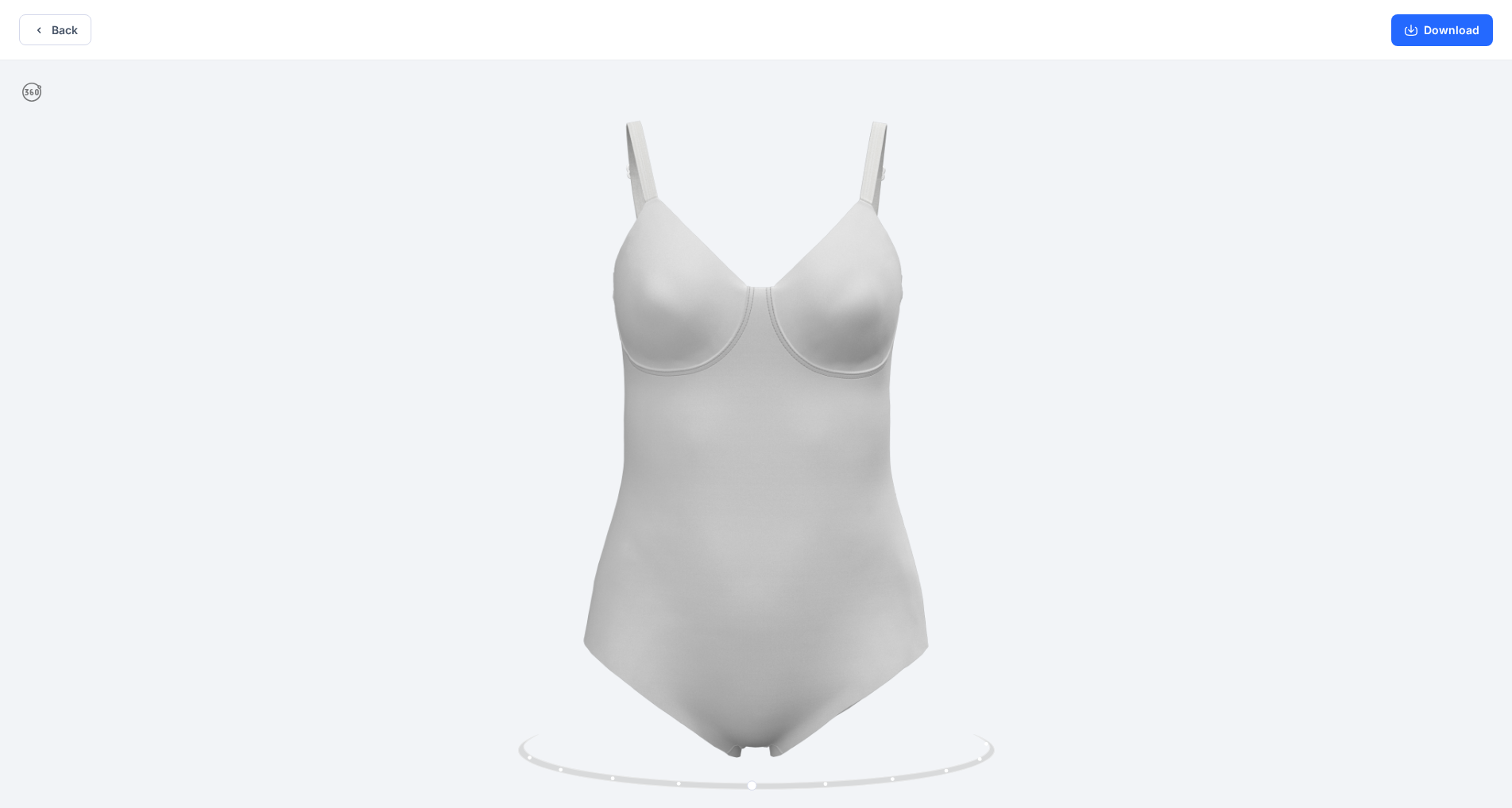 click at bounding box center (756, 435) 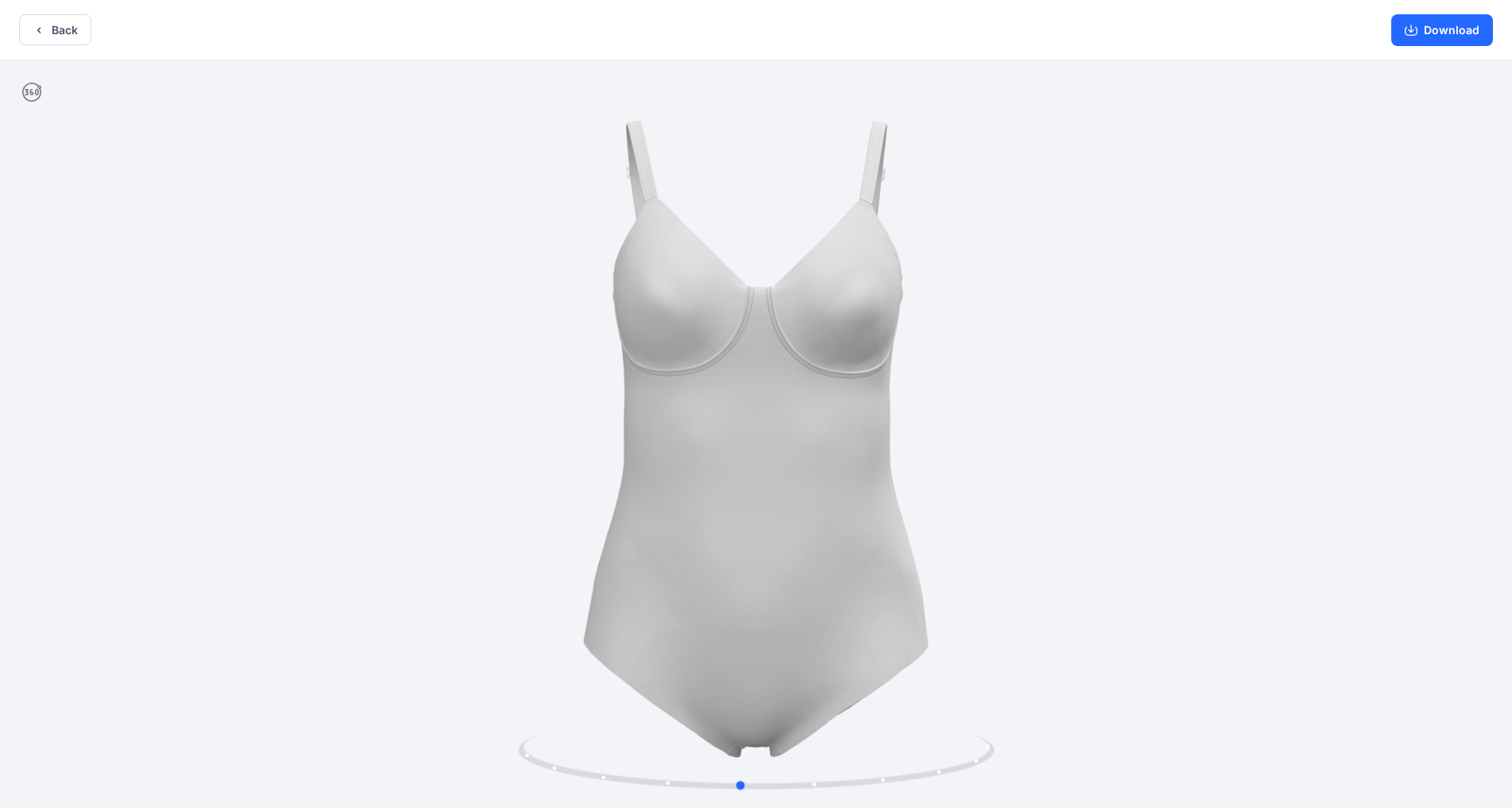 click at bounding box center [756, 435] 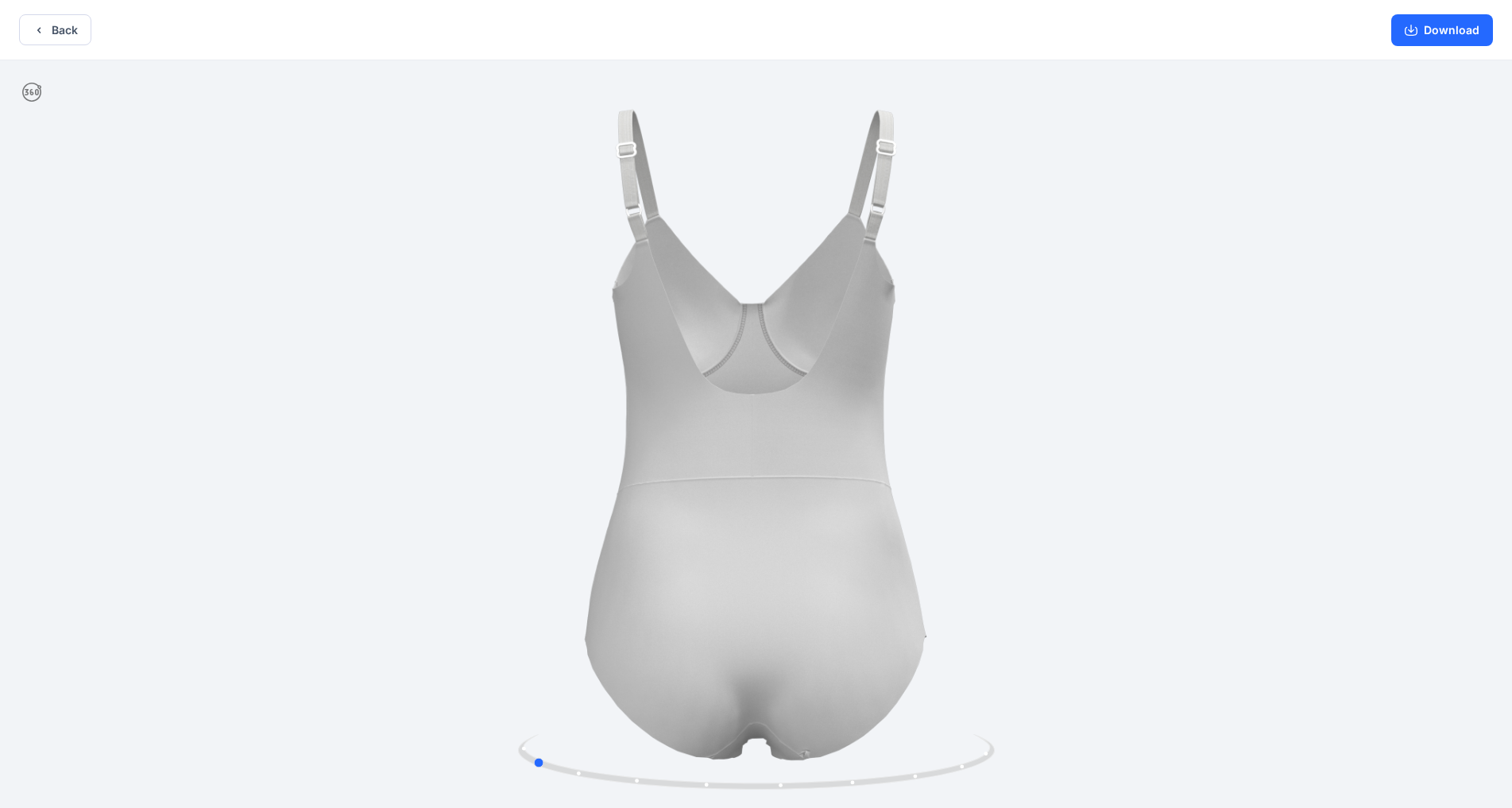 click at bounding box center [756, 435] 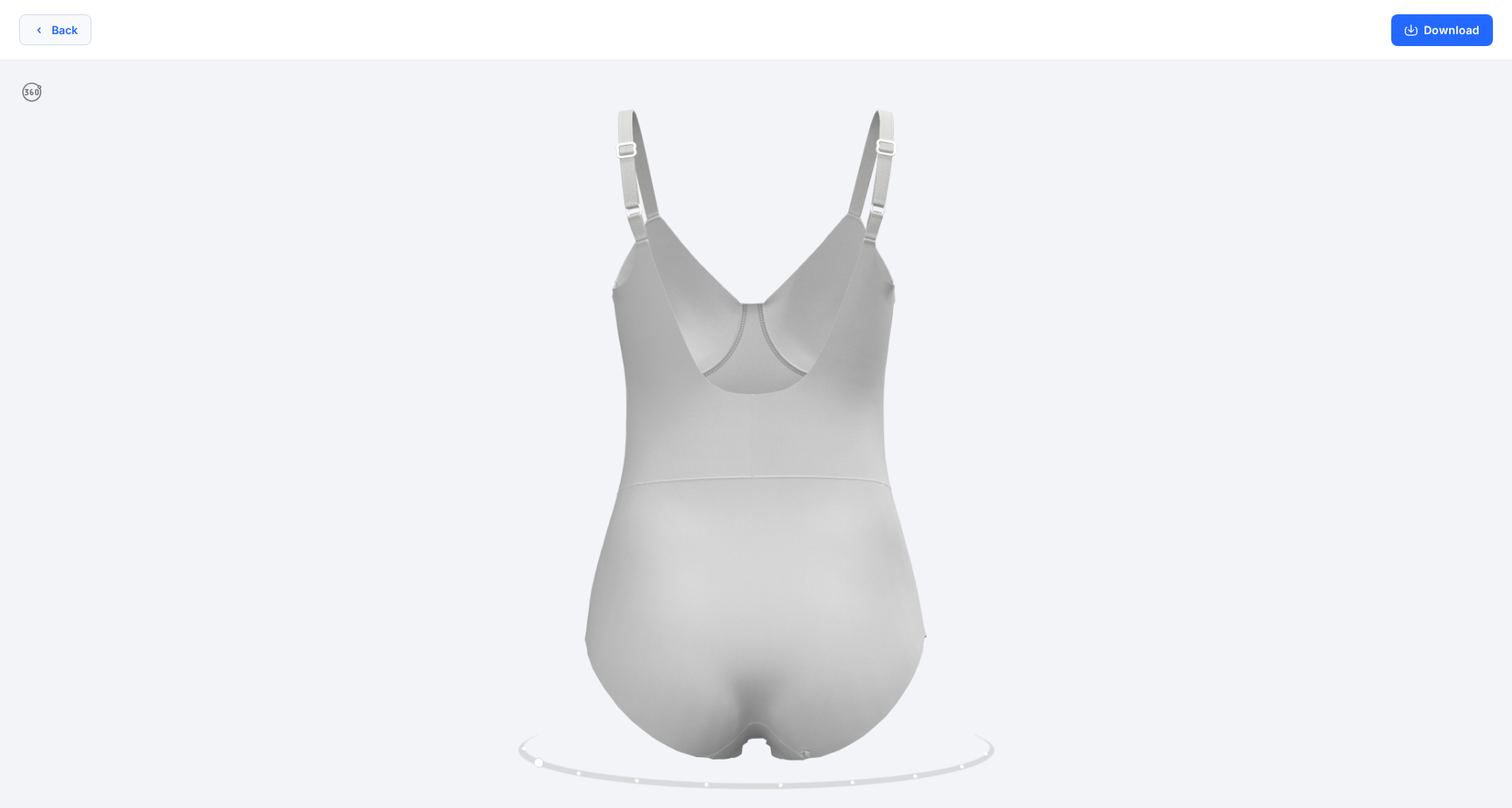 click on "Back" at bounding box center [55, 29] 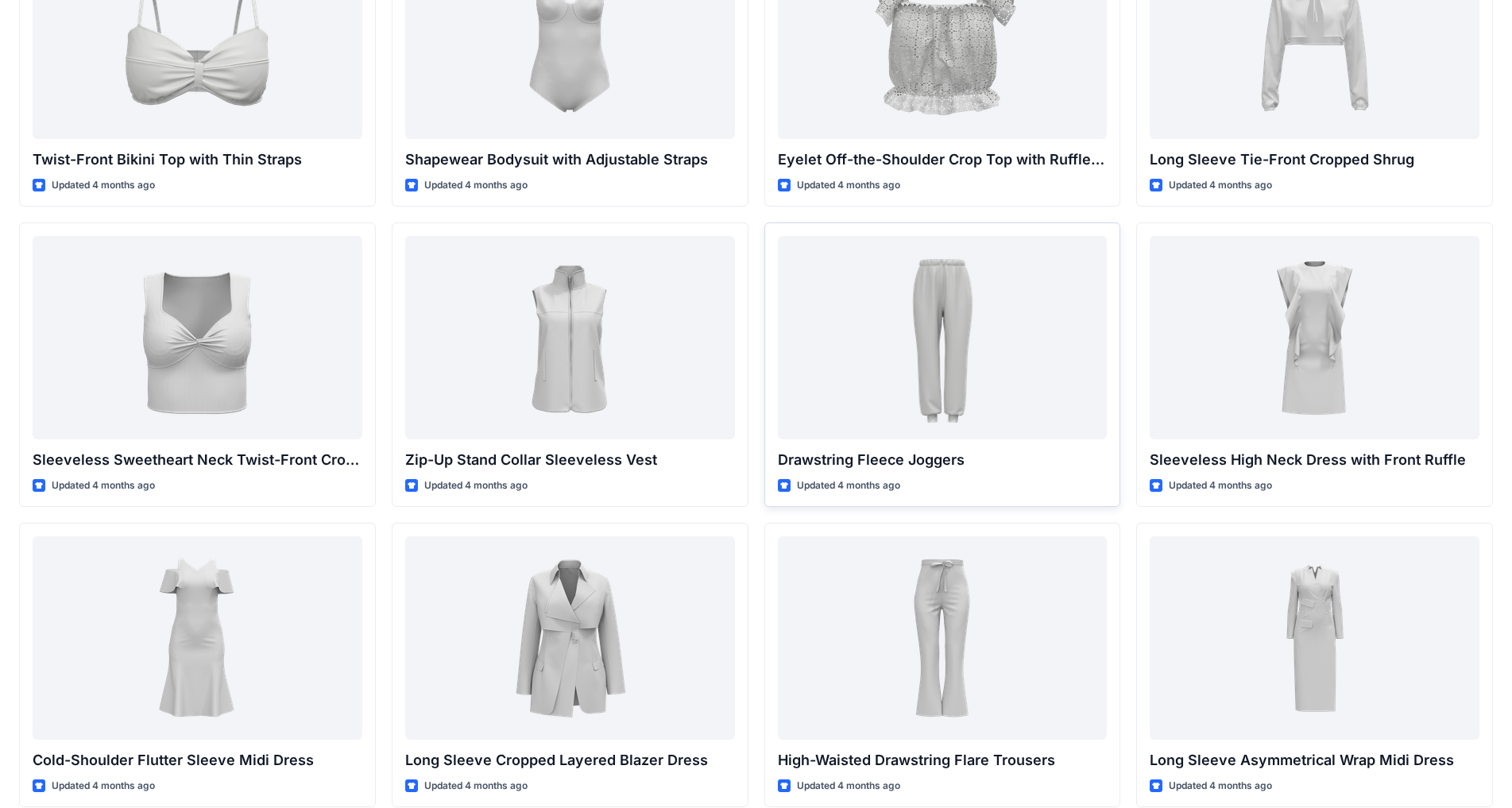 scroll, scrollTop: 4391, scrollLeft: 0, axis: vertical 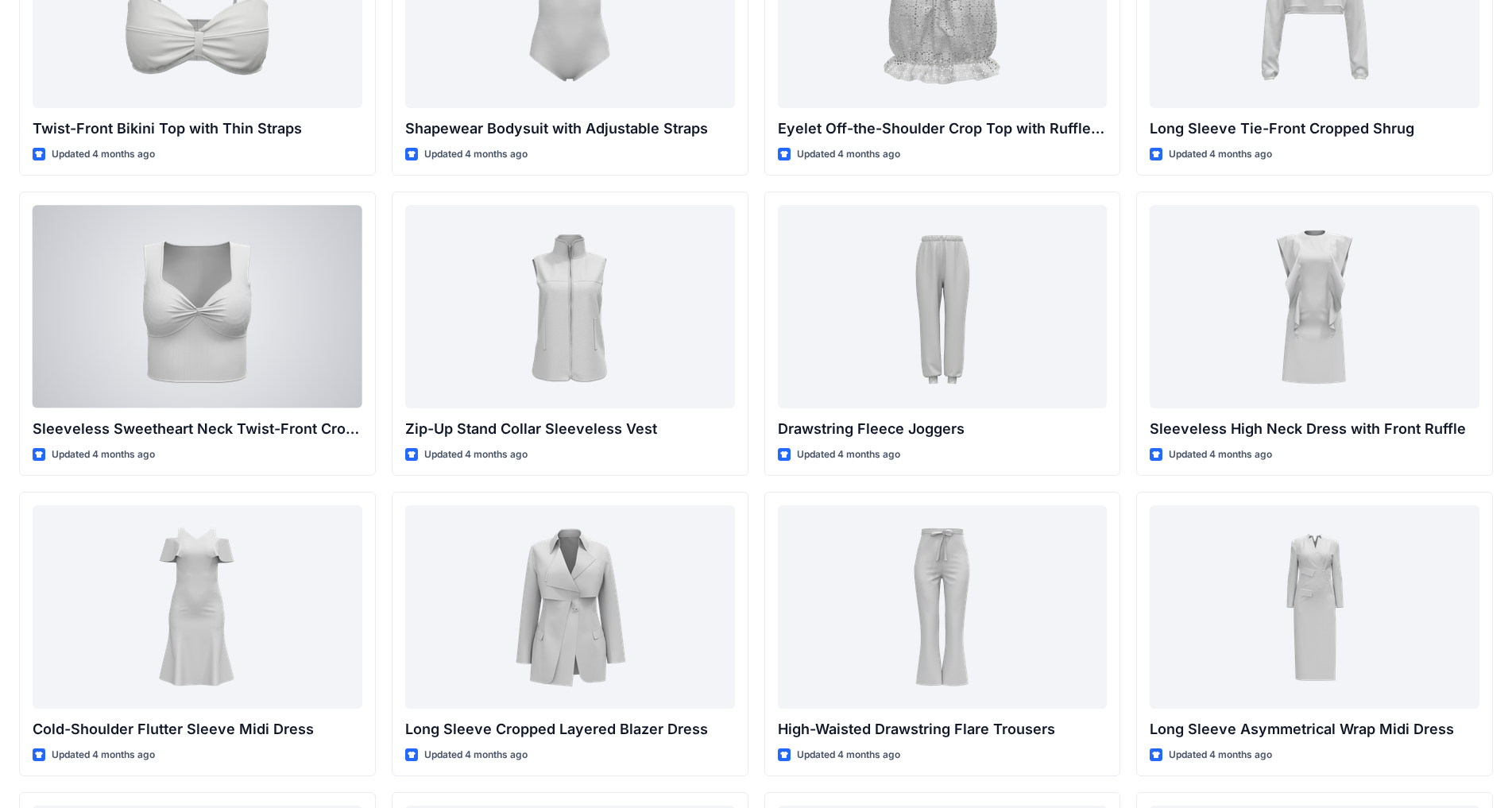 click at bounding box center (197, 306) 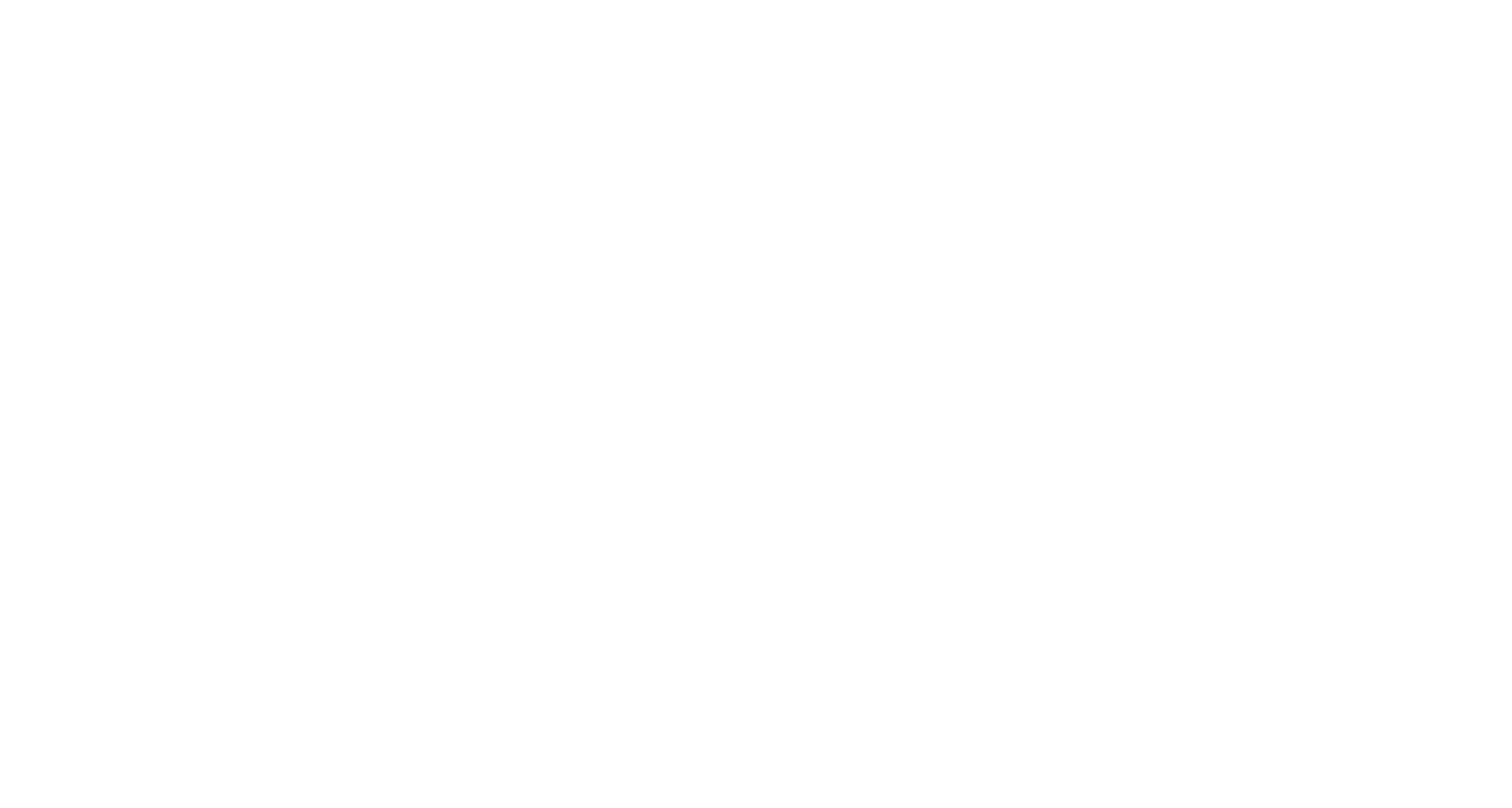 scroll, scrollTop: 0, scrollLeft: 0, axis: both 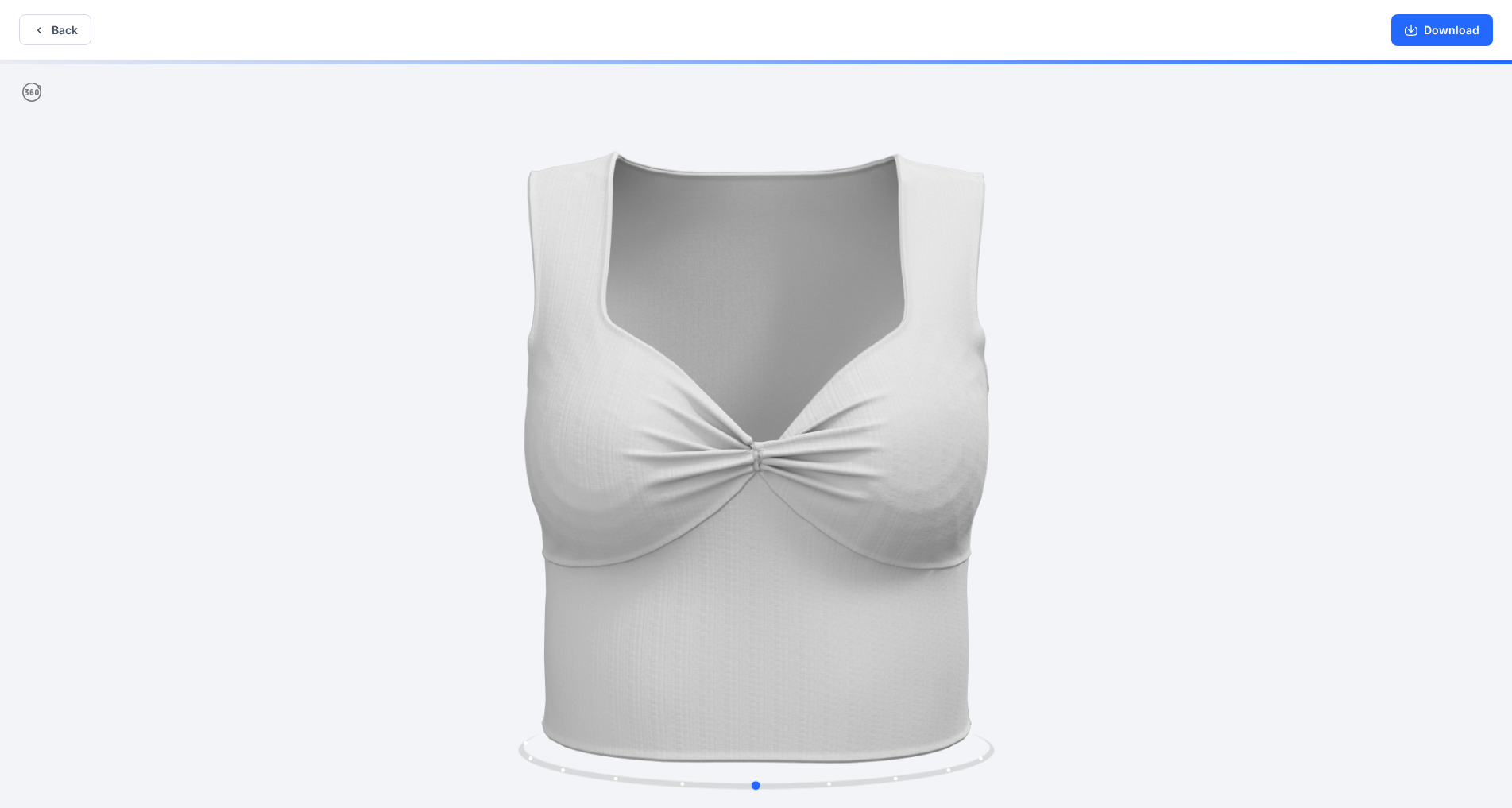 drag, startPoint x: 1139, startPoint y: 649, endPoint x: 1191, endPoint y: 718, distance: 86.400231 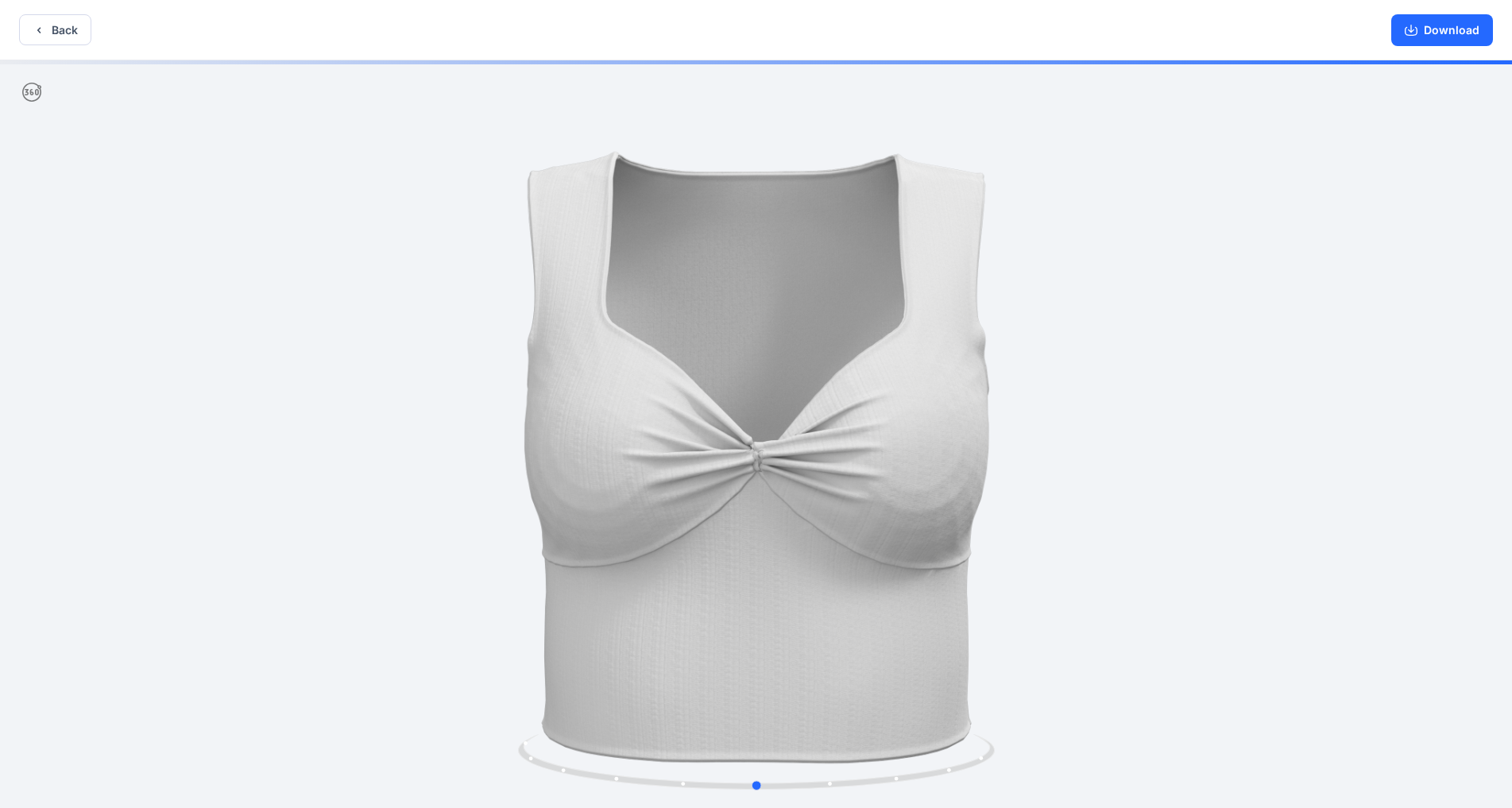 drag, startPoint x: 1163, startPoint y: 733, endPoint x: 1111, endPoint y: 771, distance: 64.40497 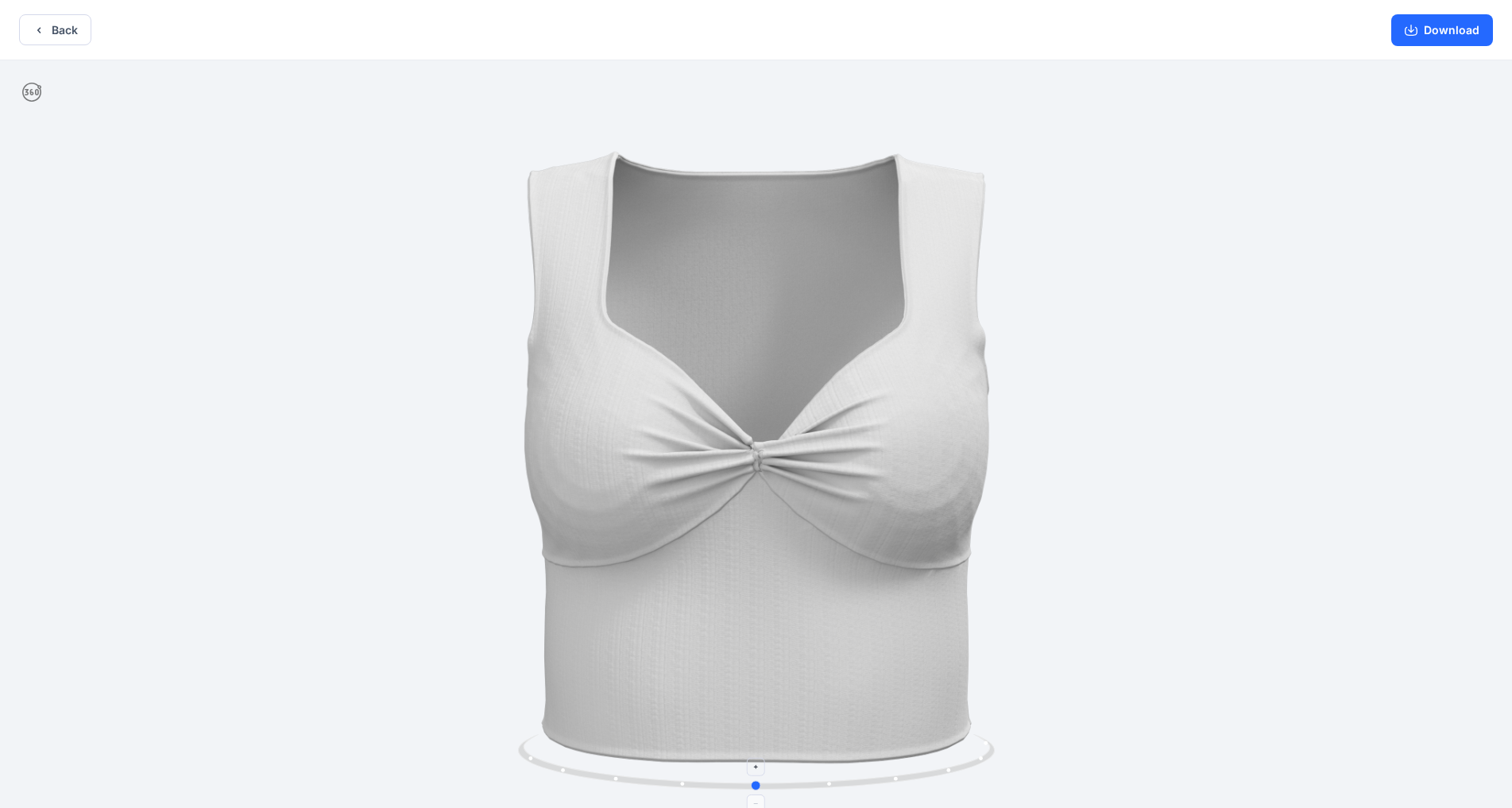 drag, startPoint x: 969, startPoint y: 774, endPoint x: 976, endPoint y: 744, distance: 30.805844 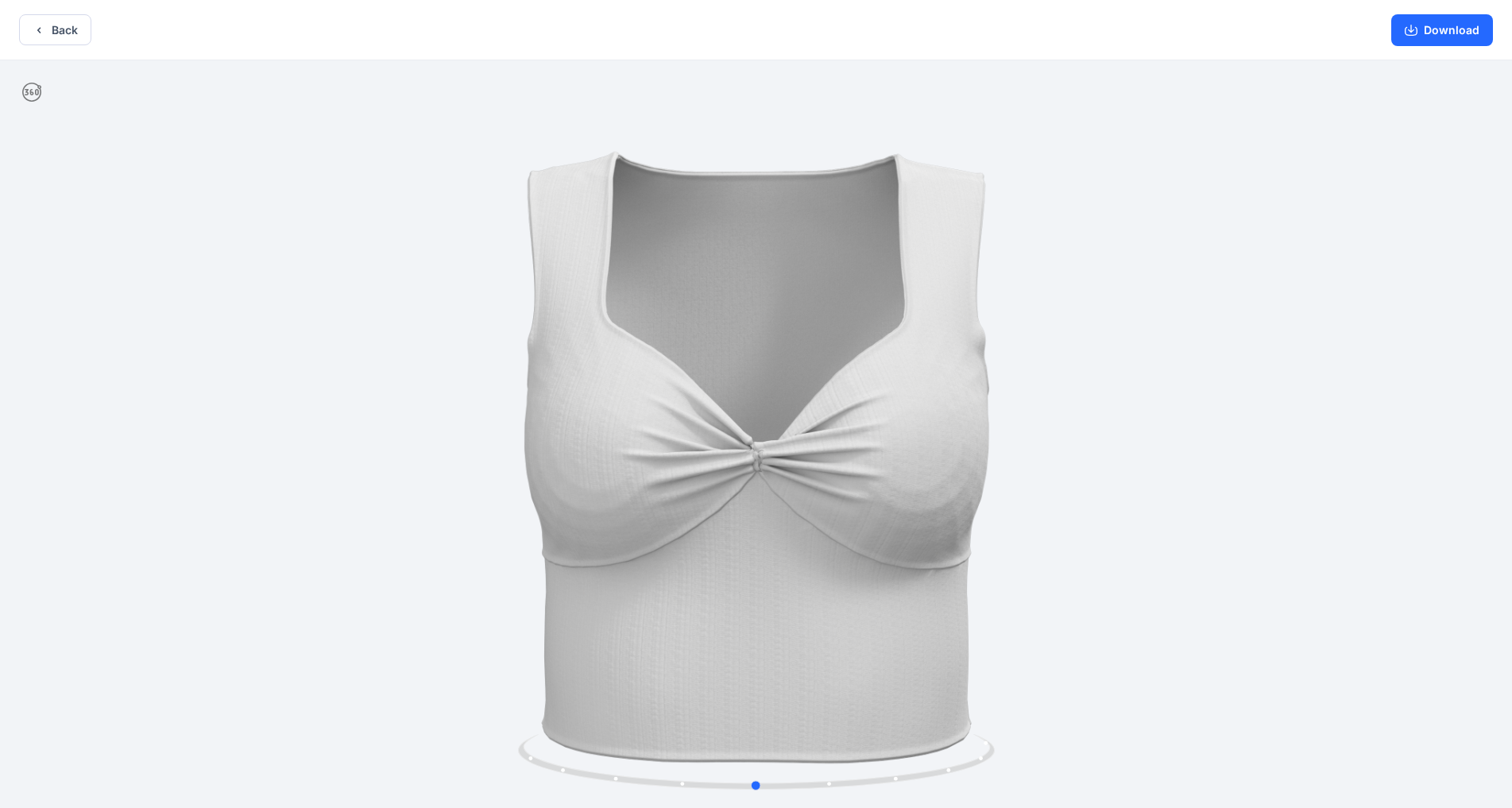 click at bounding box center (756, 435) 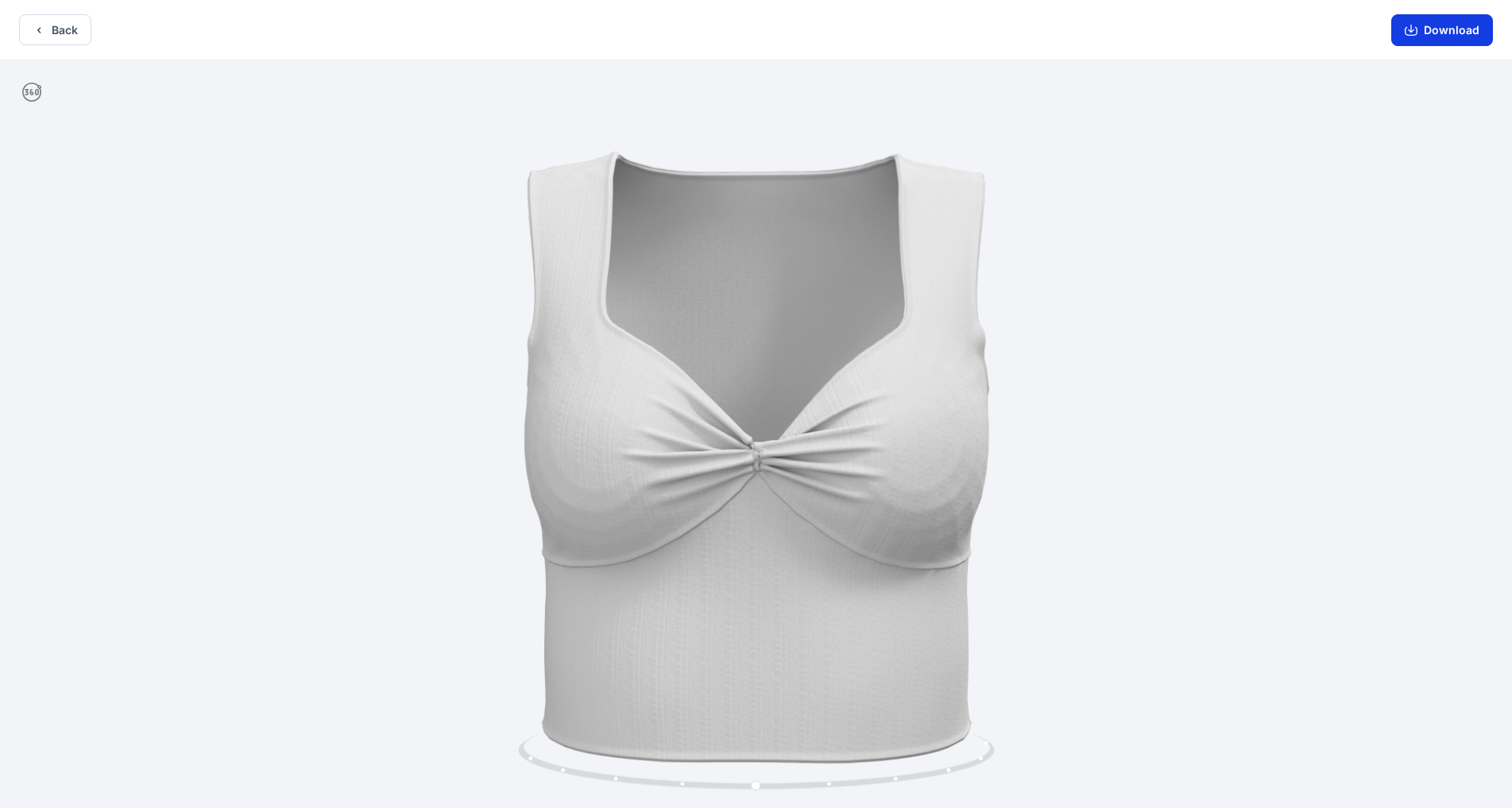 click on "Download" at bounding box center (1442, 30) 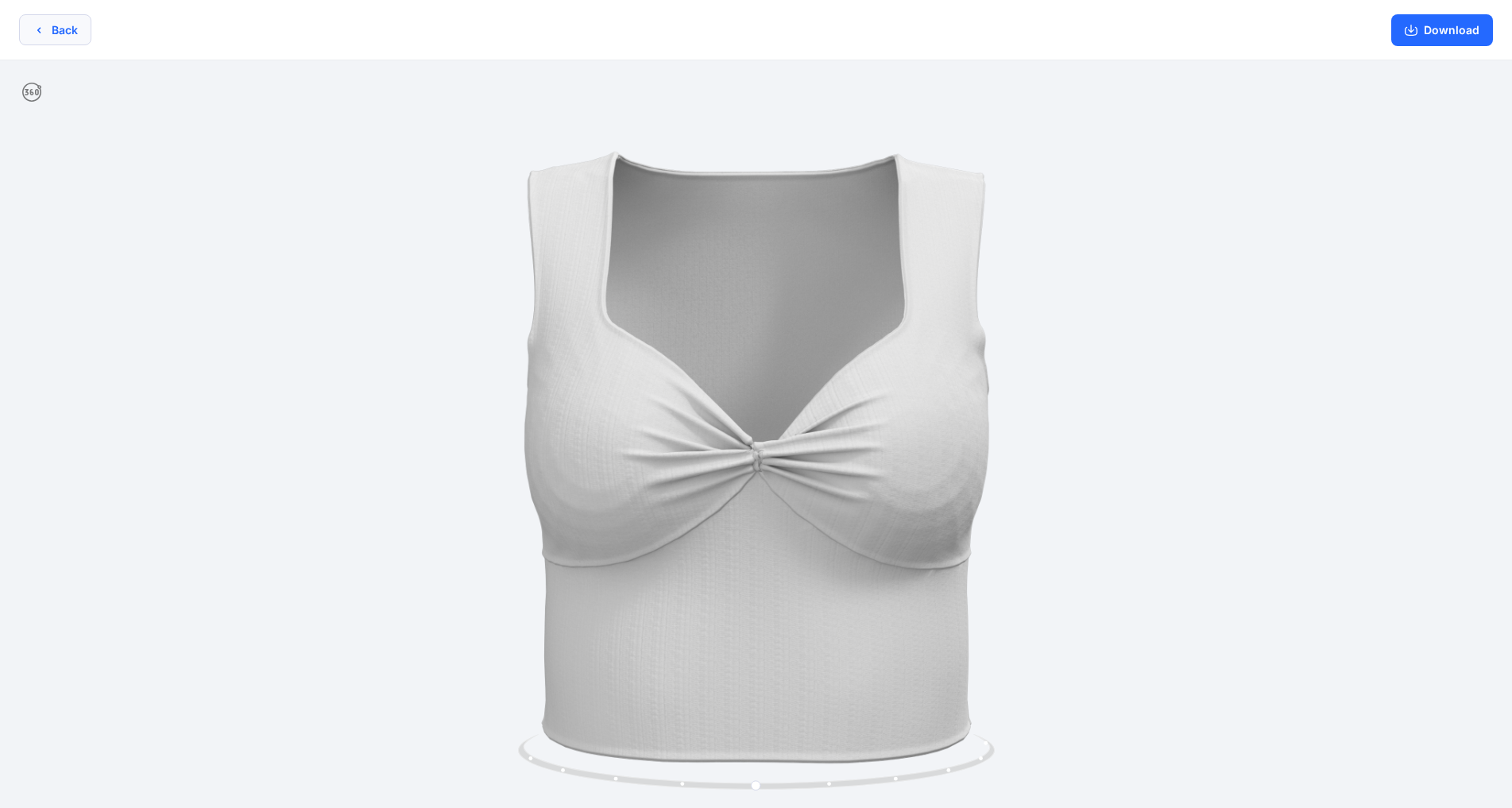 click on "Back" at bounding box center (55, 29) 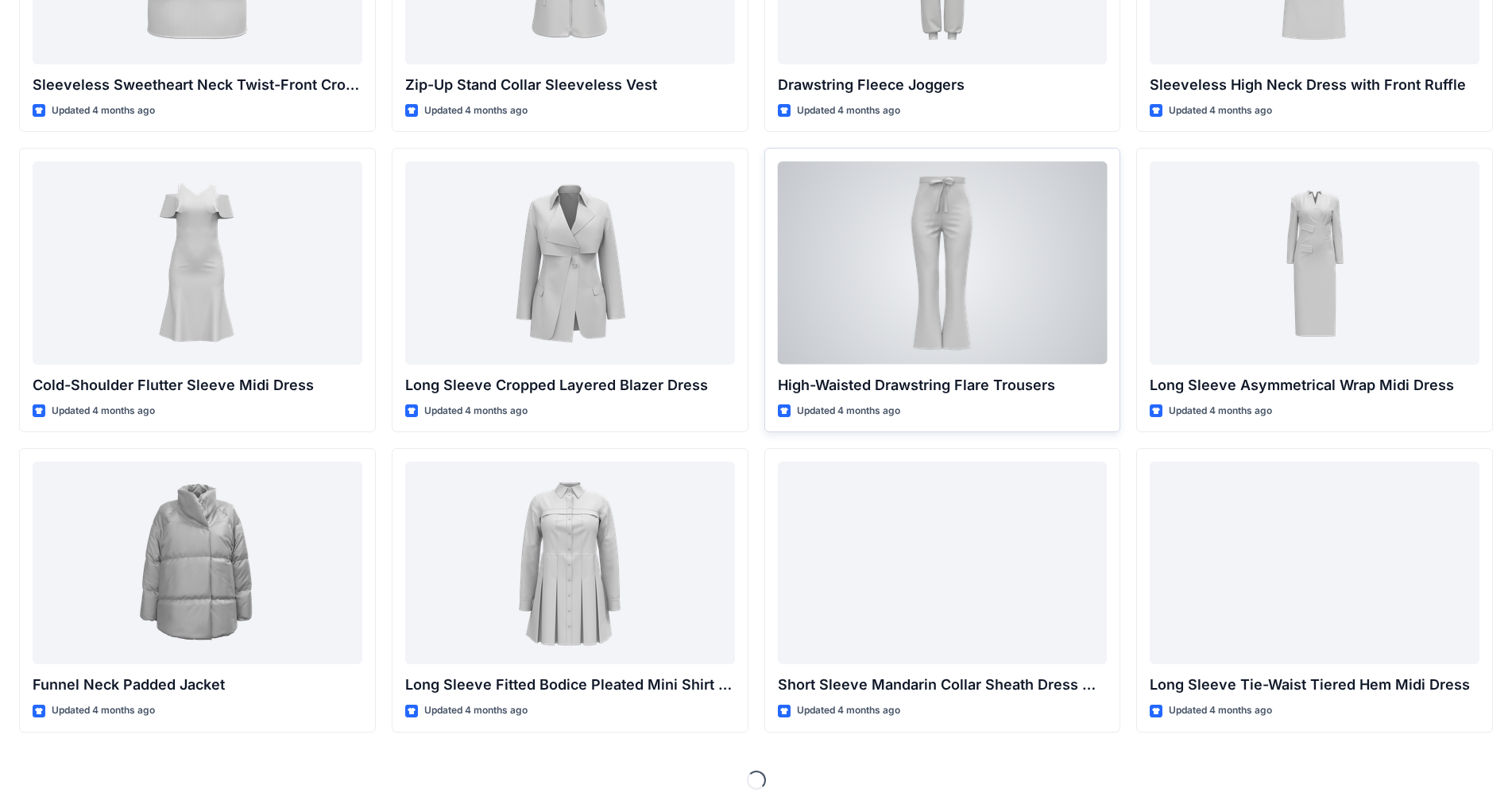 scroll, scrollTop: 4736, scrollLeft: 0, axis: vertical 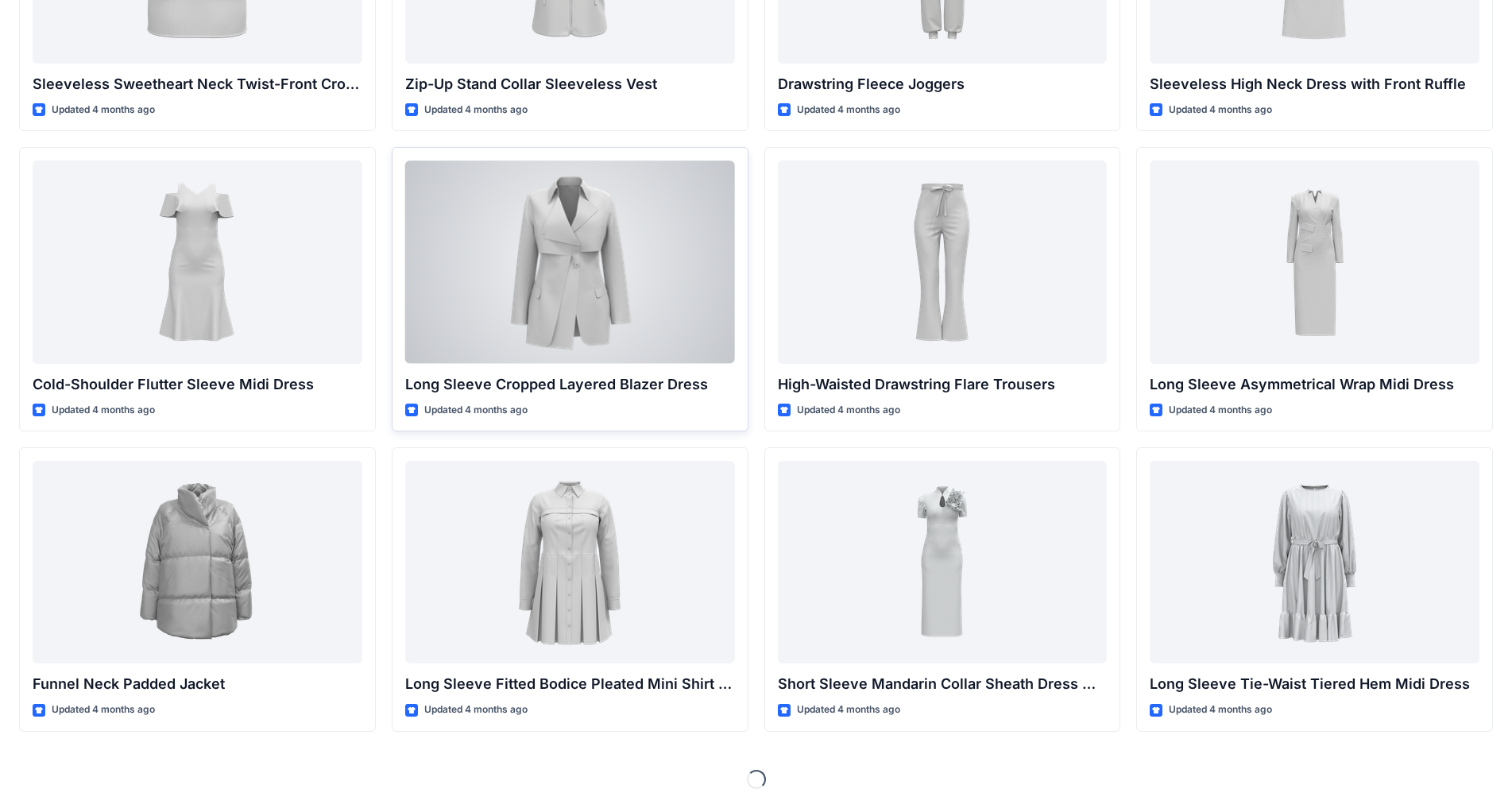 click at bounding box center (570, 261) 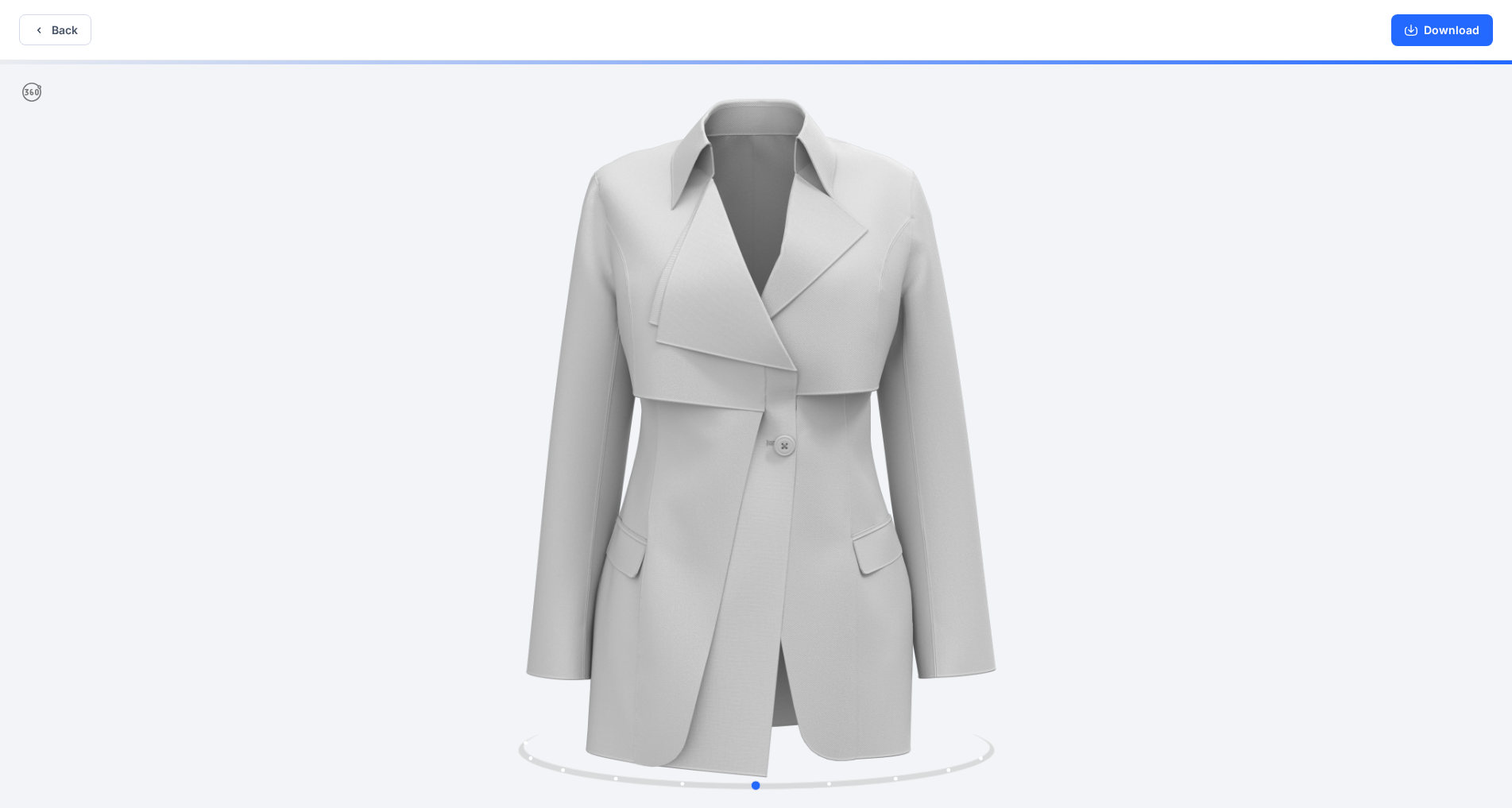 click at bounding box center (756, 435) 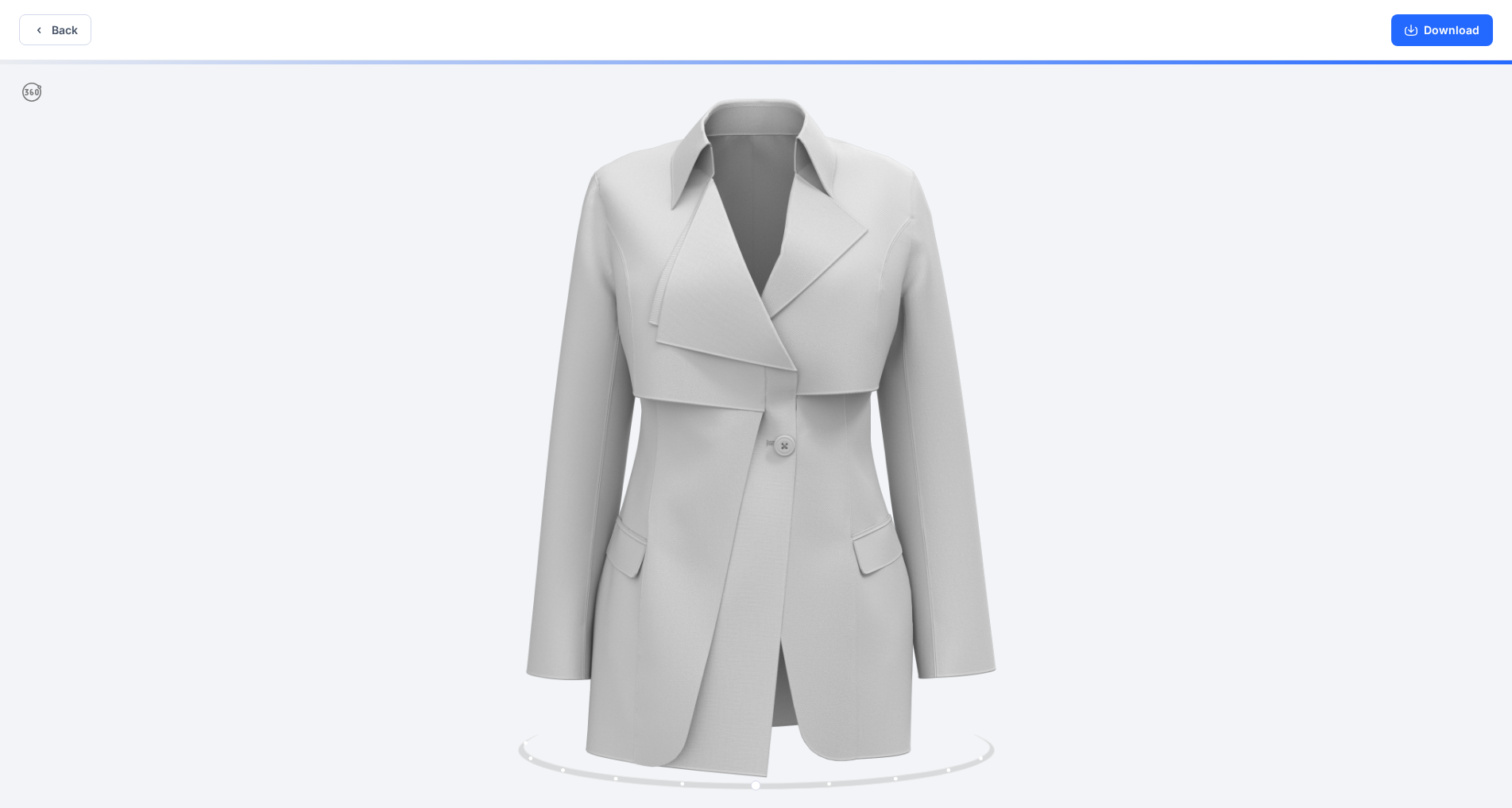 drag, startPoint x: 1134, startPoint y: 664, endPoint x: 1119, endPoint y: 684, distance: 25 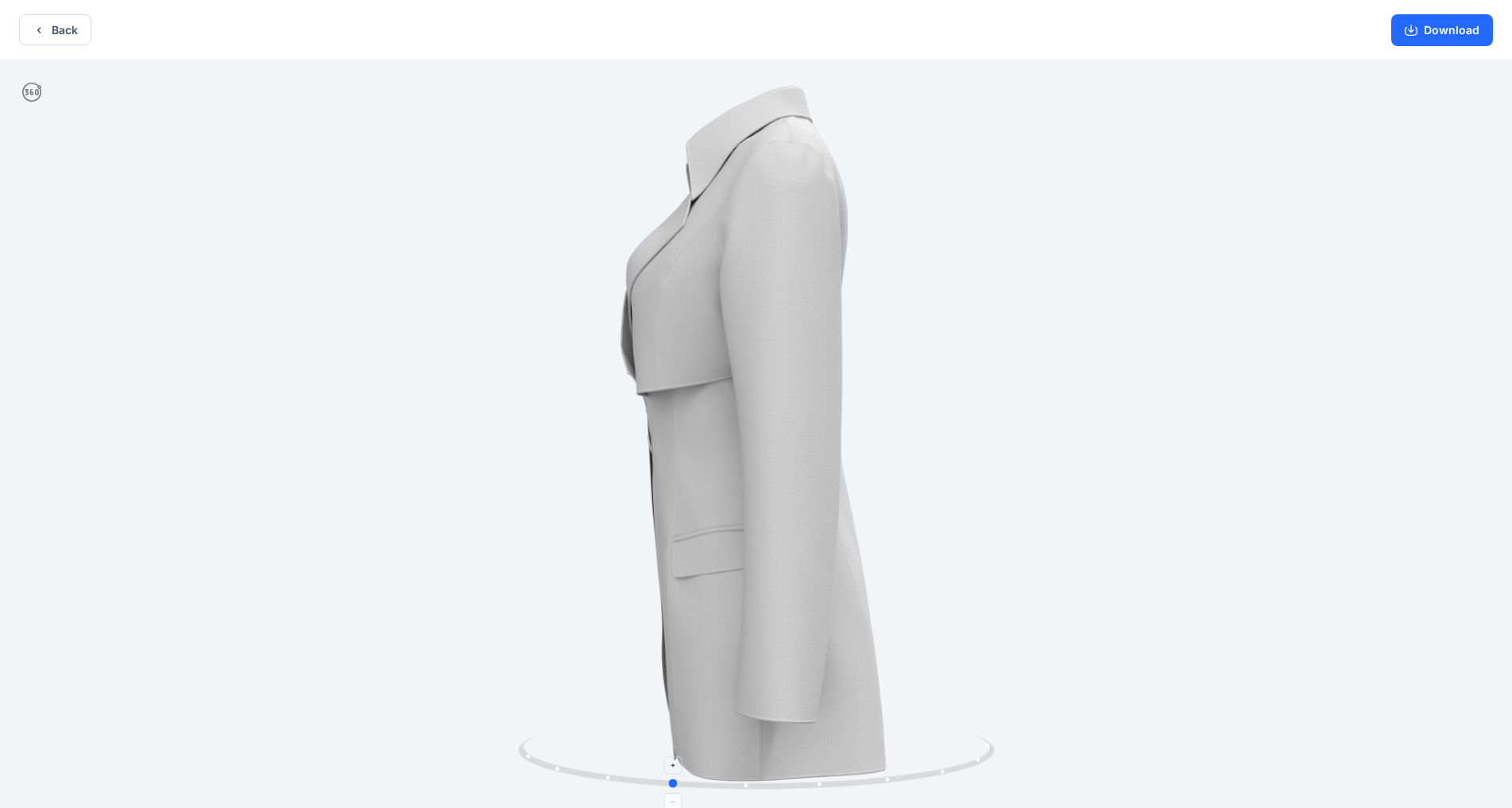 drag, startPoint x: 975, startPoint y: 758, endPoint x: 890, endPoint y: 768, distance: 85.58621 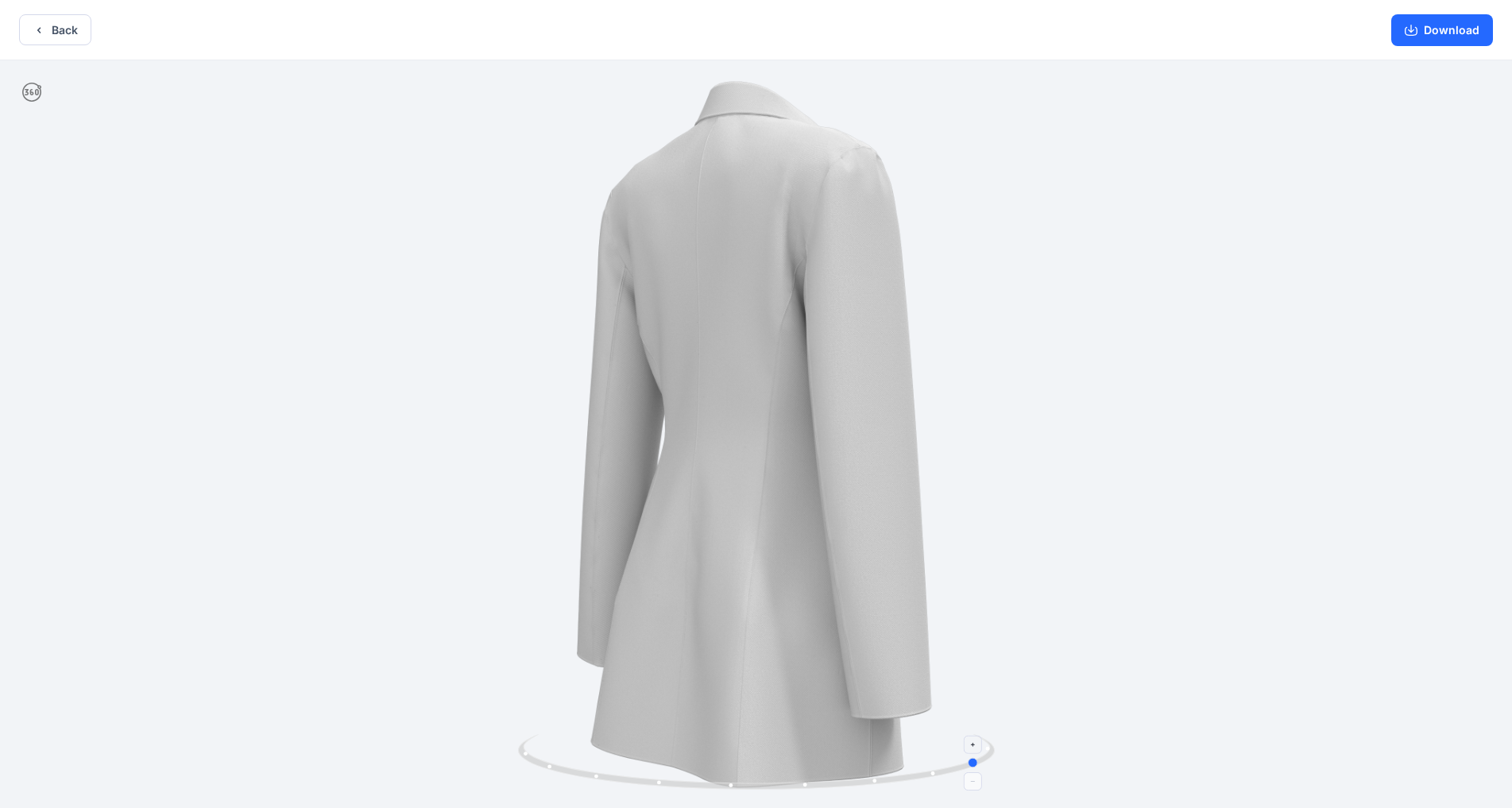 drag, startPoint x: 1000, startPoint y: 761, endPoint x: 841, endPoint y: 775, distance: 159.61516 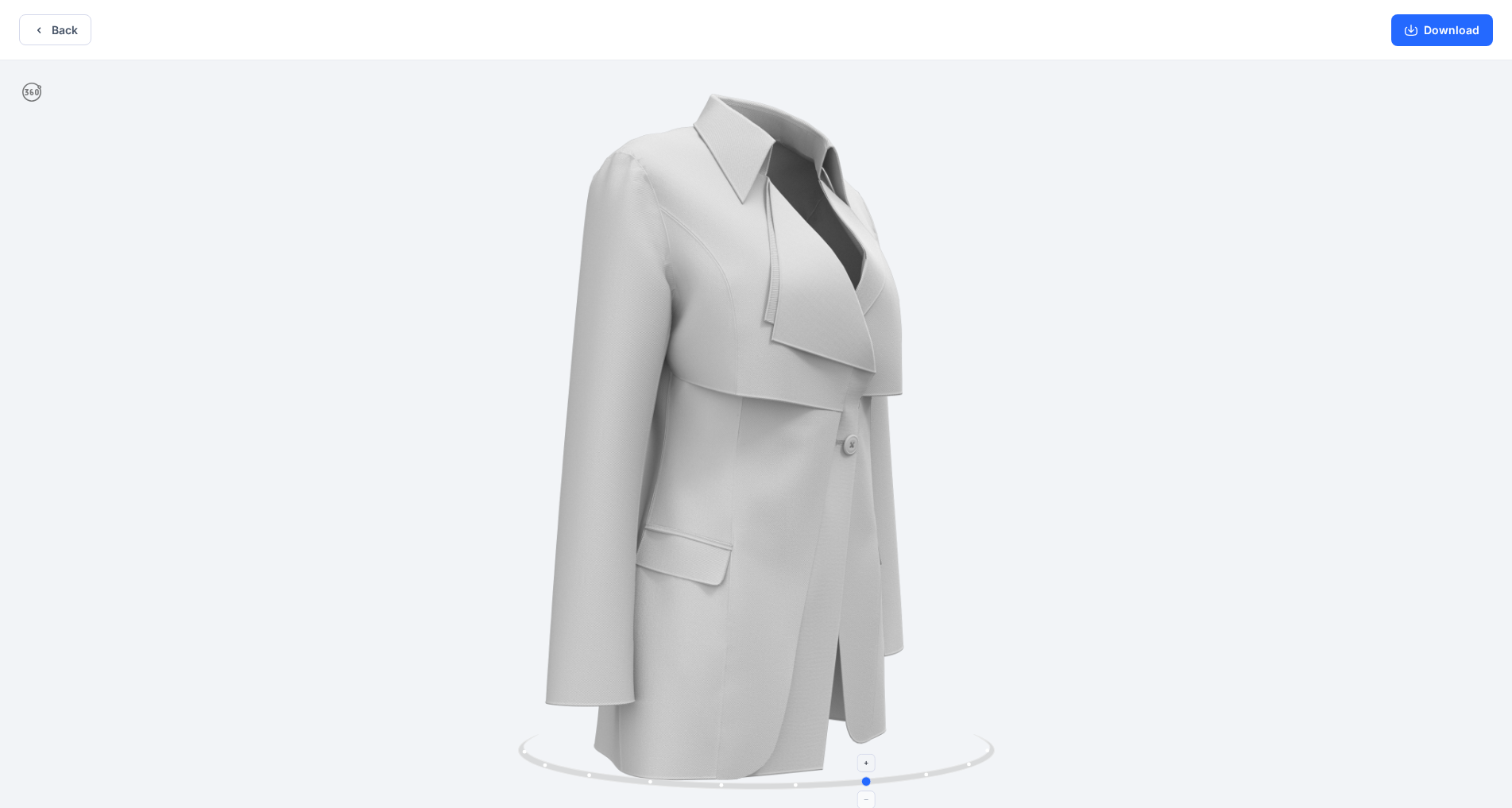 drag, startPoint x: 976, startPoint y: 748, endPoint x: 795, endPoint y: 761, distance: 181.46625 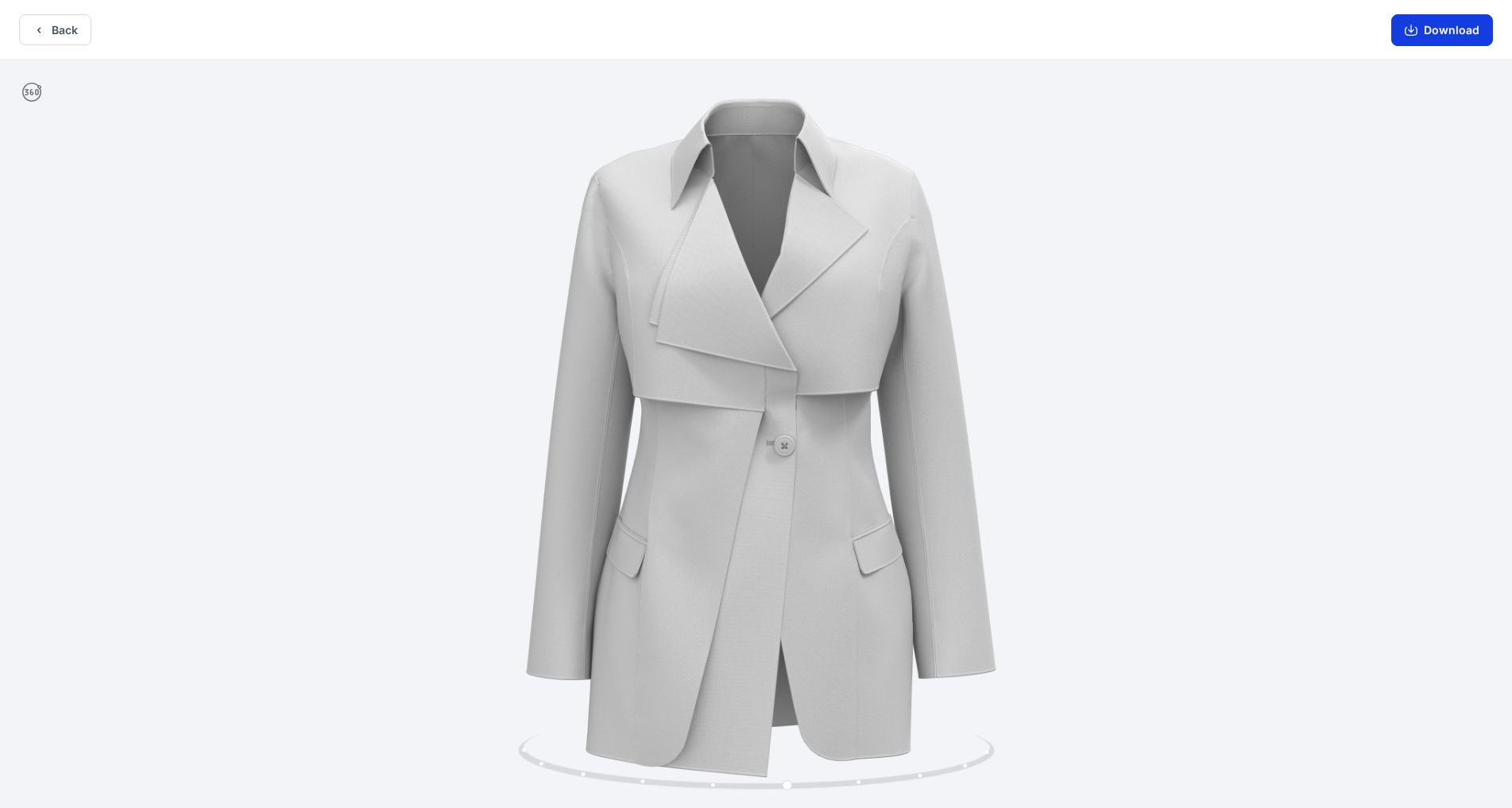 click on "Download" at bounding box center [1442, 30] 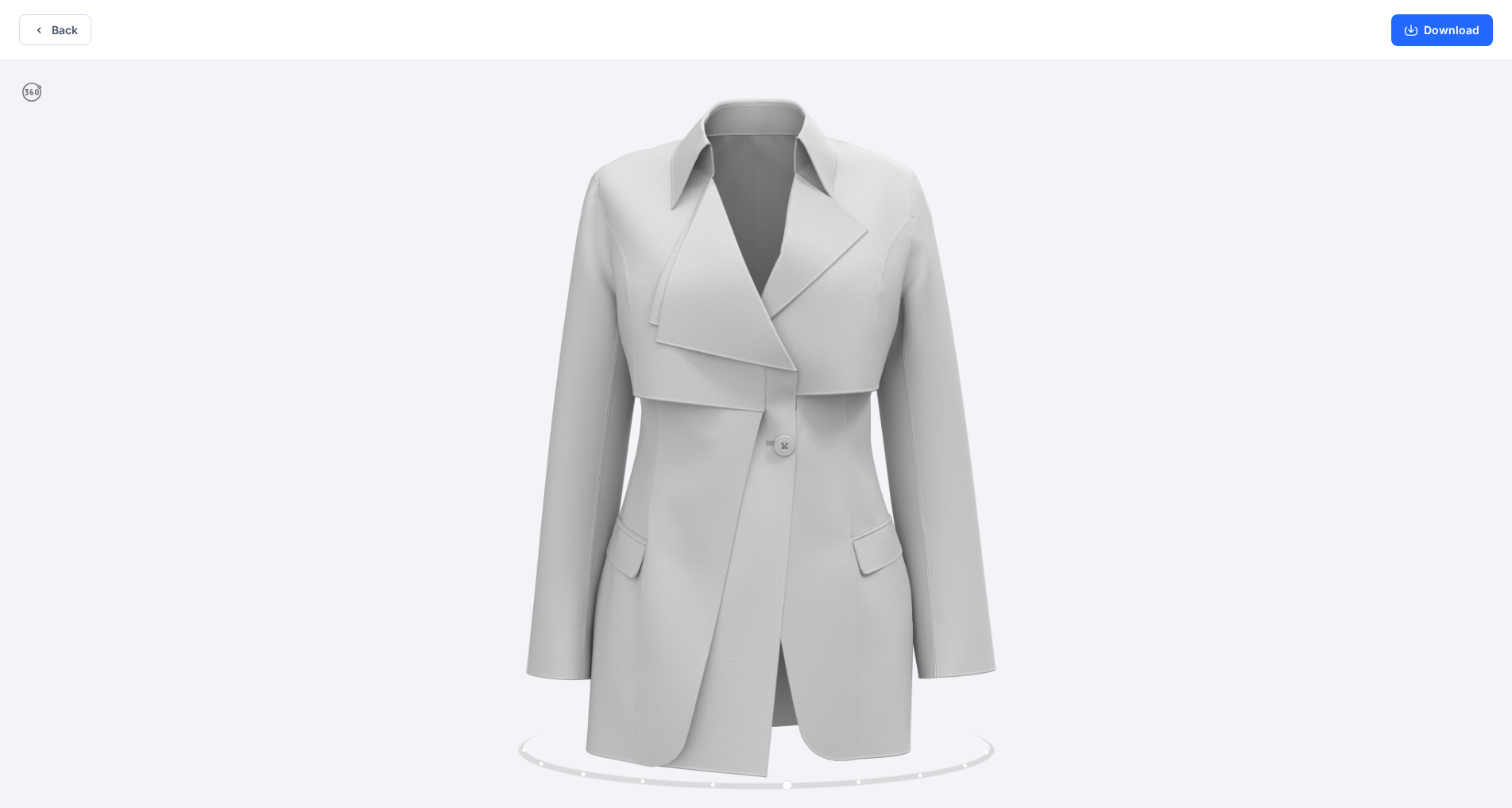 click 